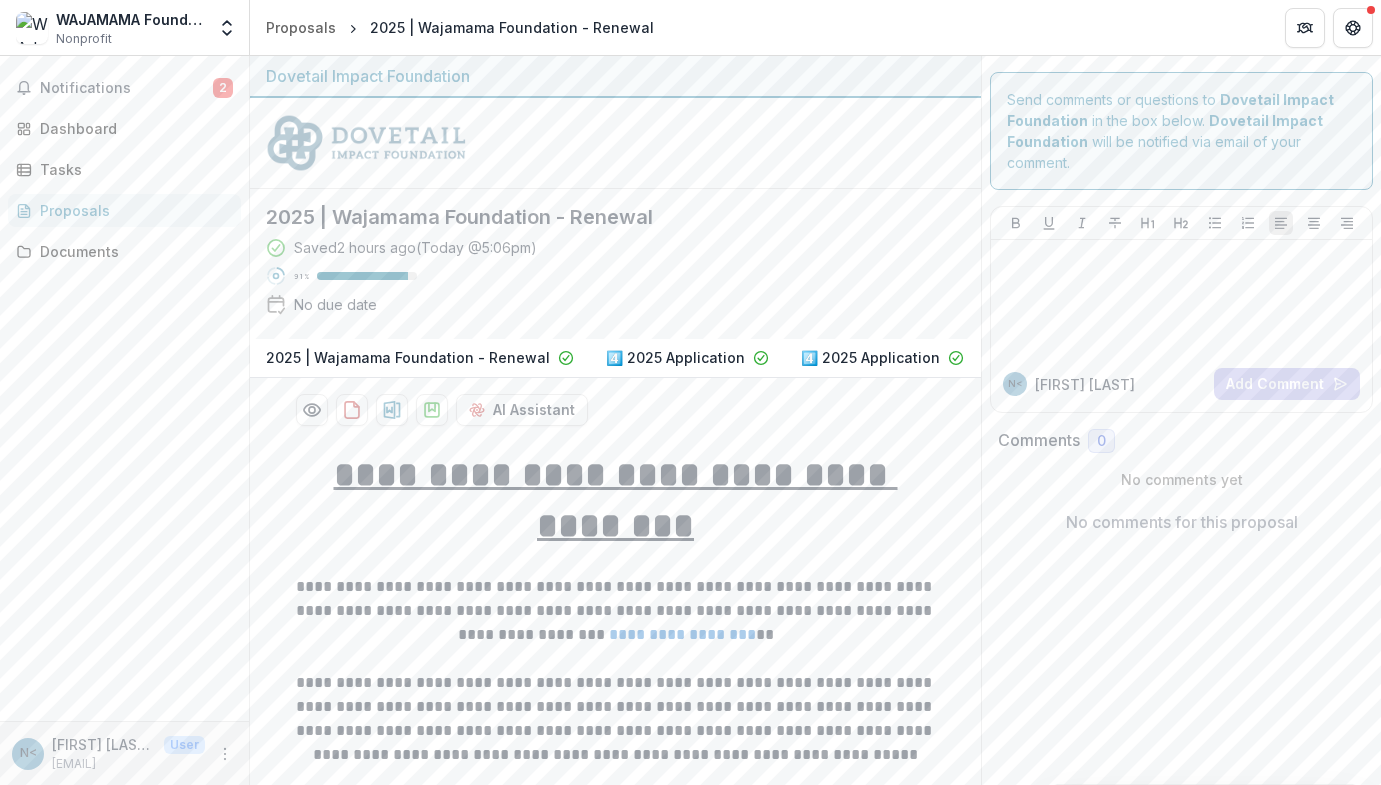 scroll, scrollTop: 0, scrollLeft: 0, axis: both 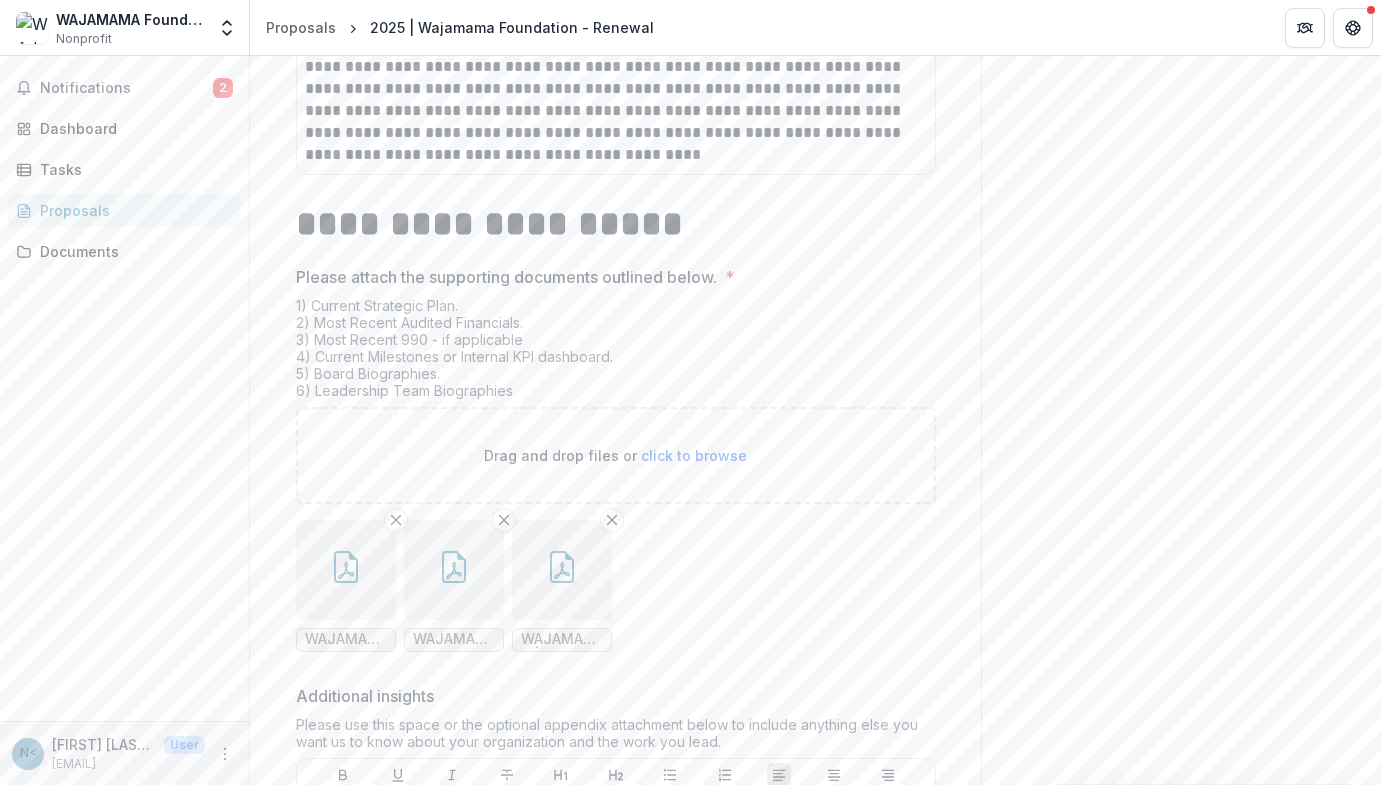 click on "click to browse" at bounding box center [694, 455] 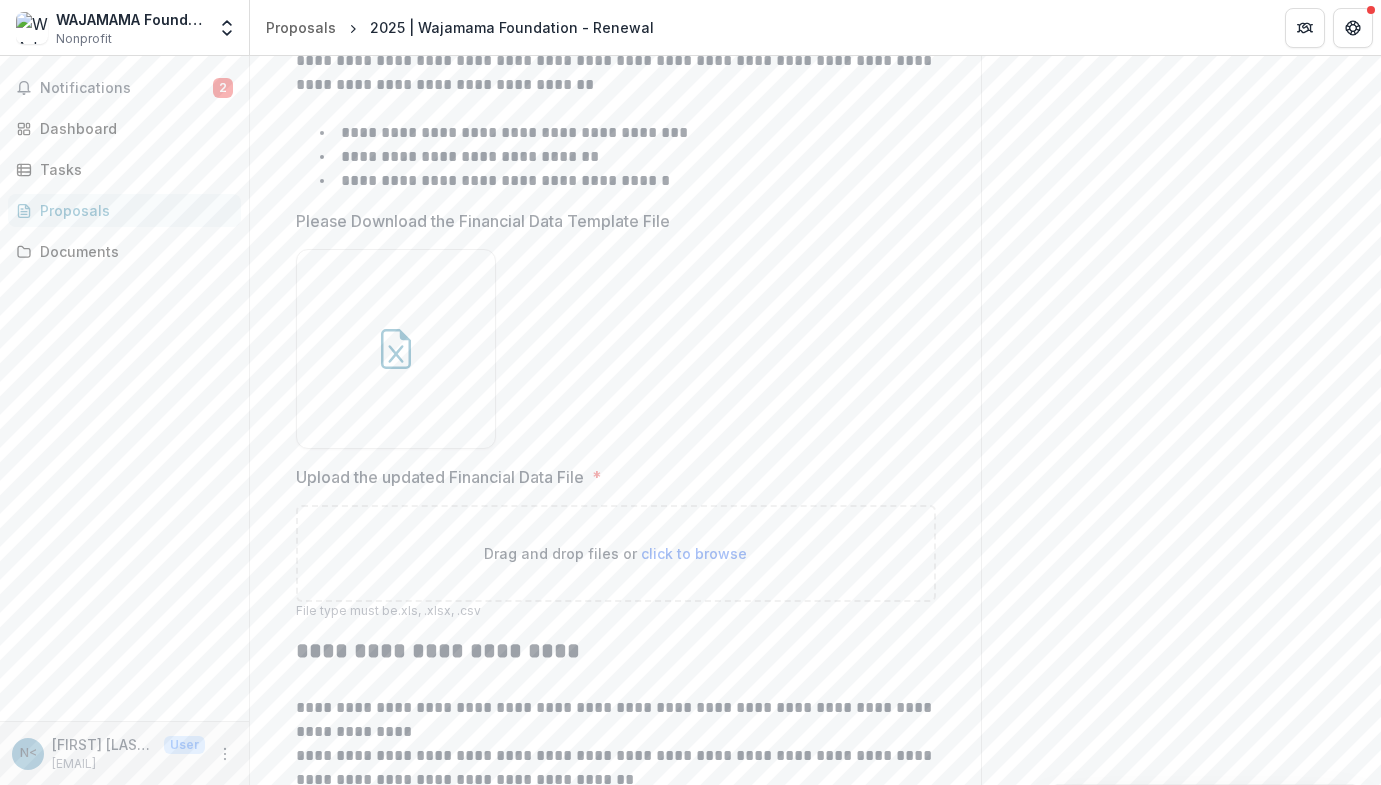 scroll, scrollTop: 11519, scrollLeft: 0, axis: vertical 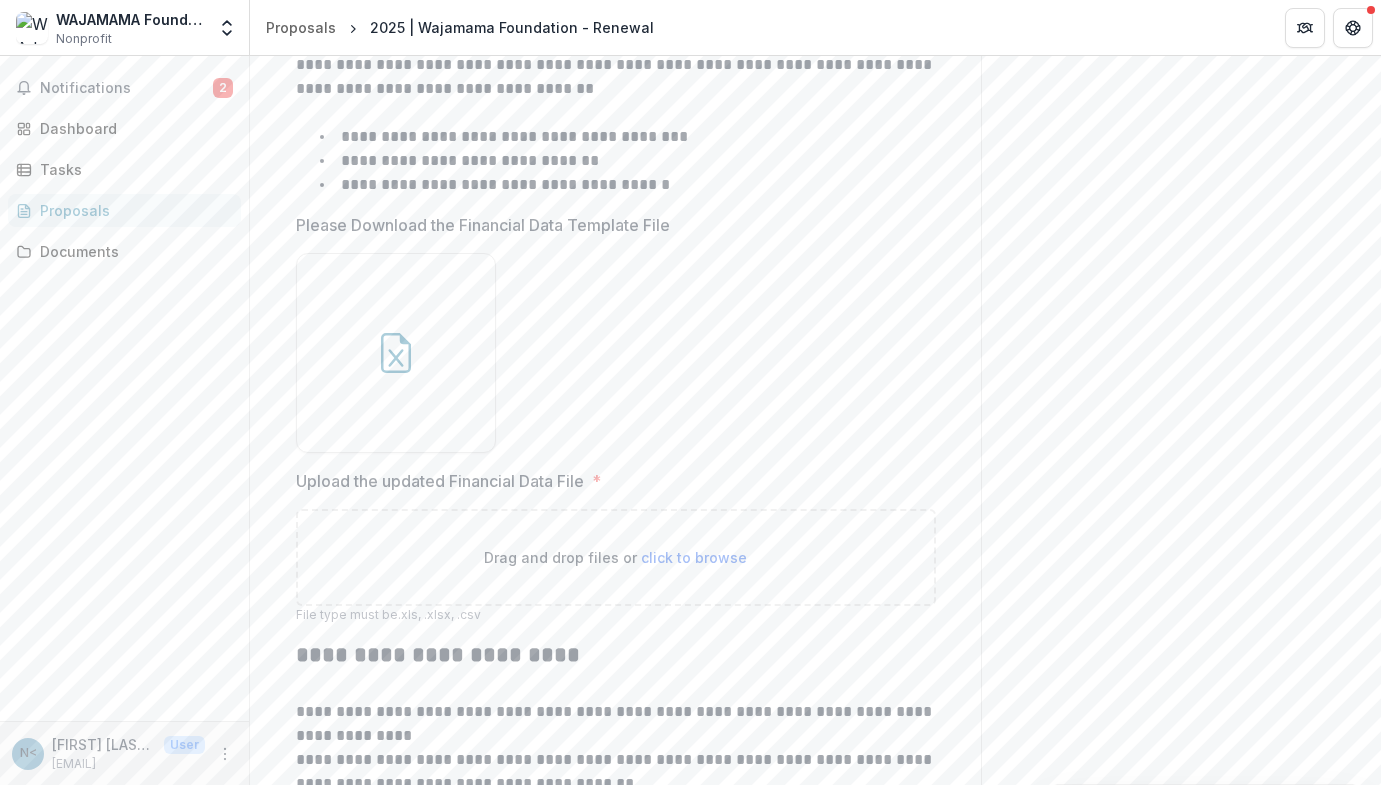 click on "click to browse" at bounding box center [694, 557] 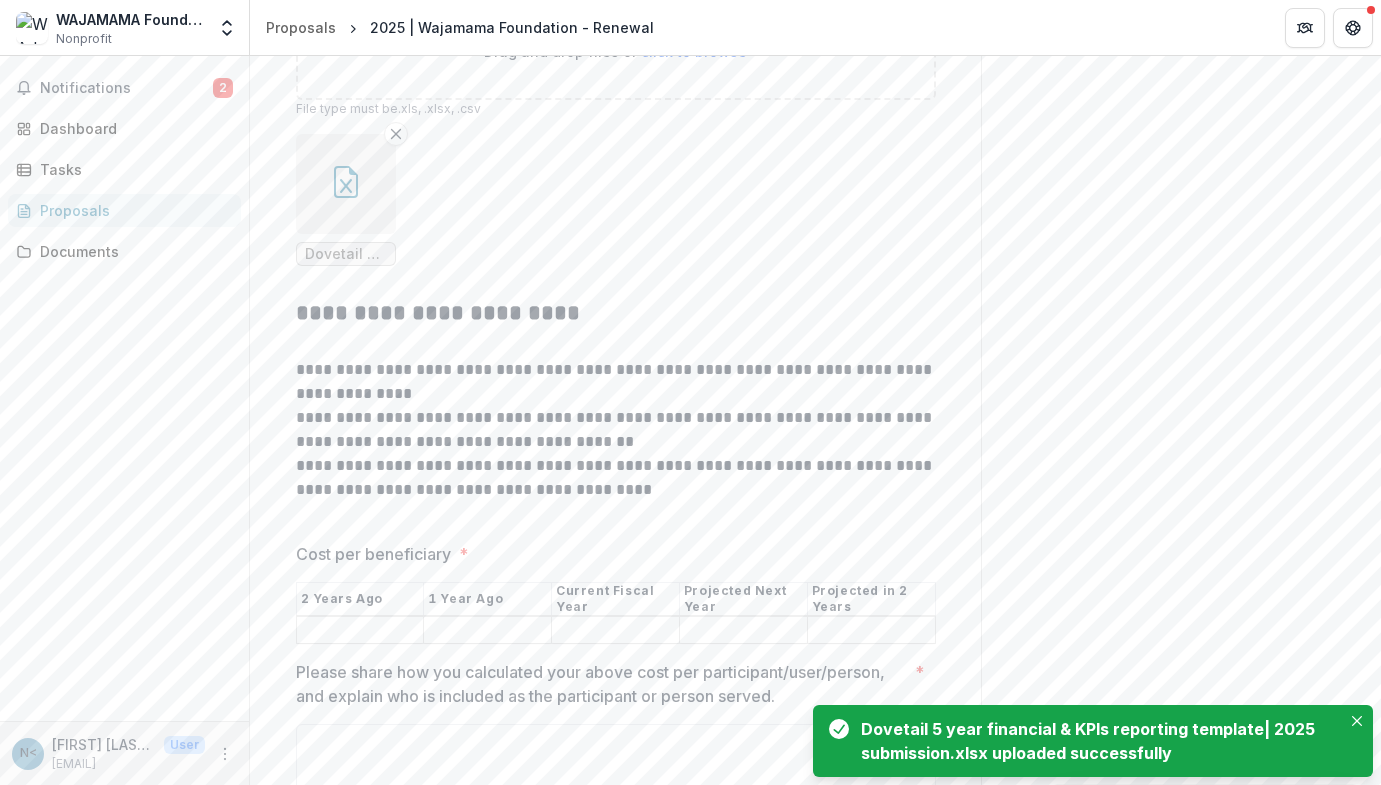 scroll, scrollTop: 12045, scrollLeft: 0, axis: vertical 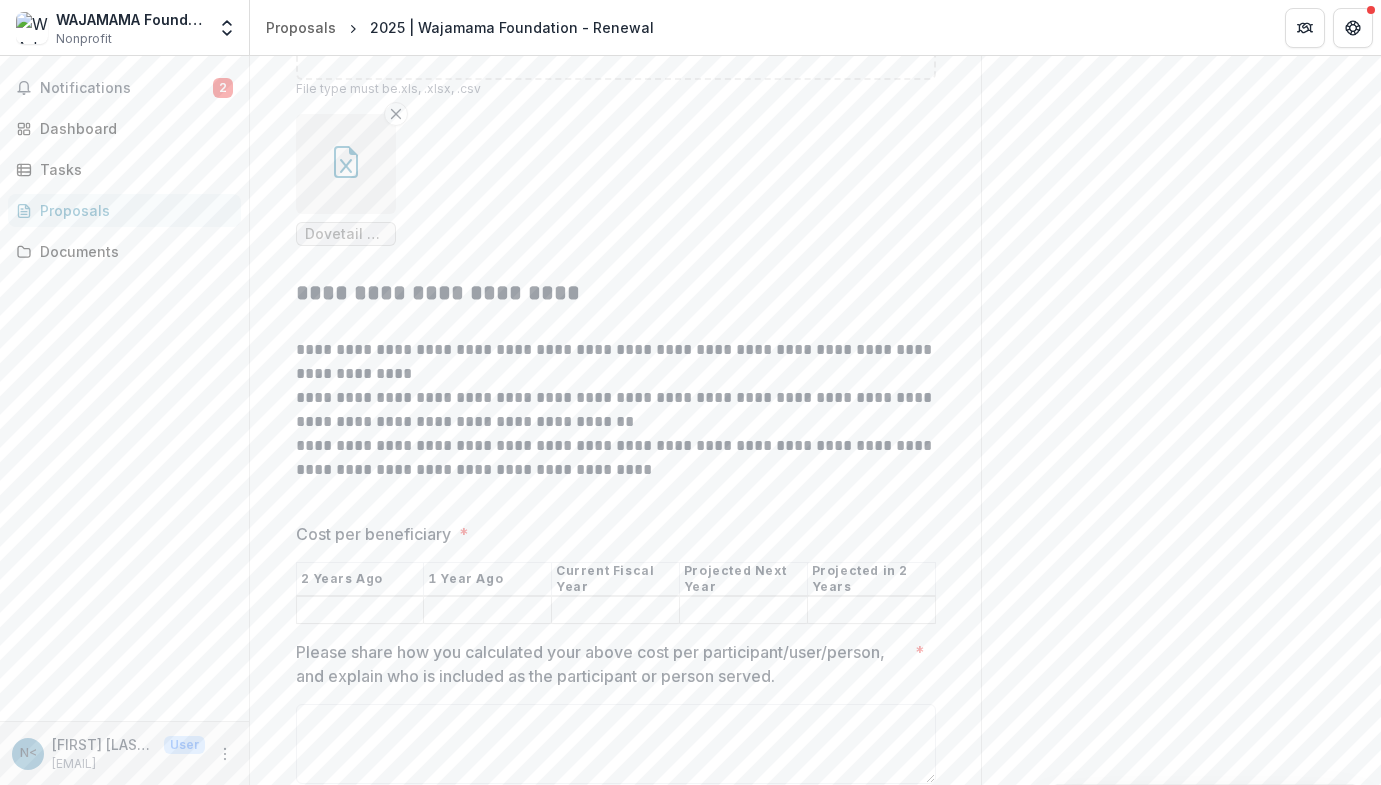 click on "Cost per beneficiary *" at bounding box center (360, 611) 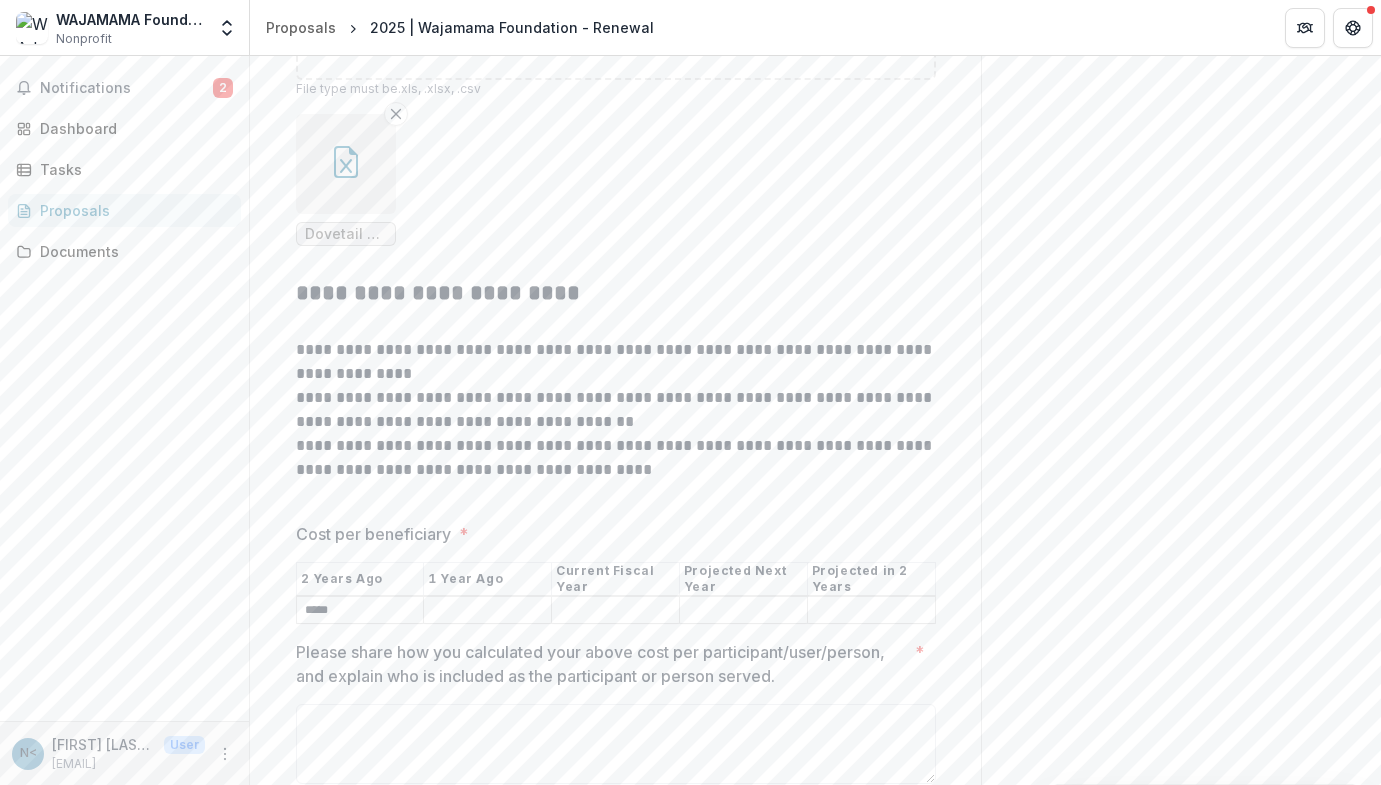 type on "*****" 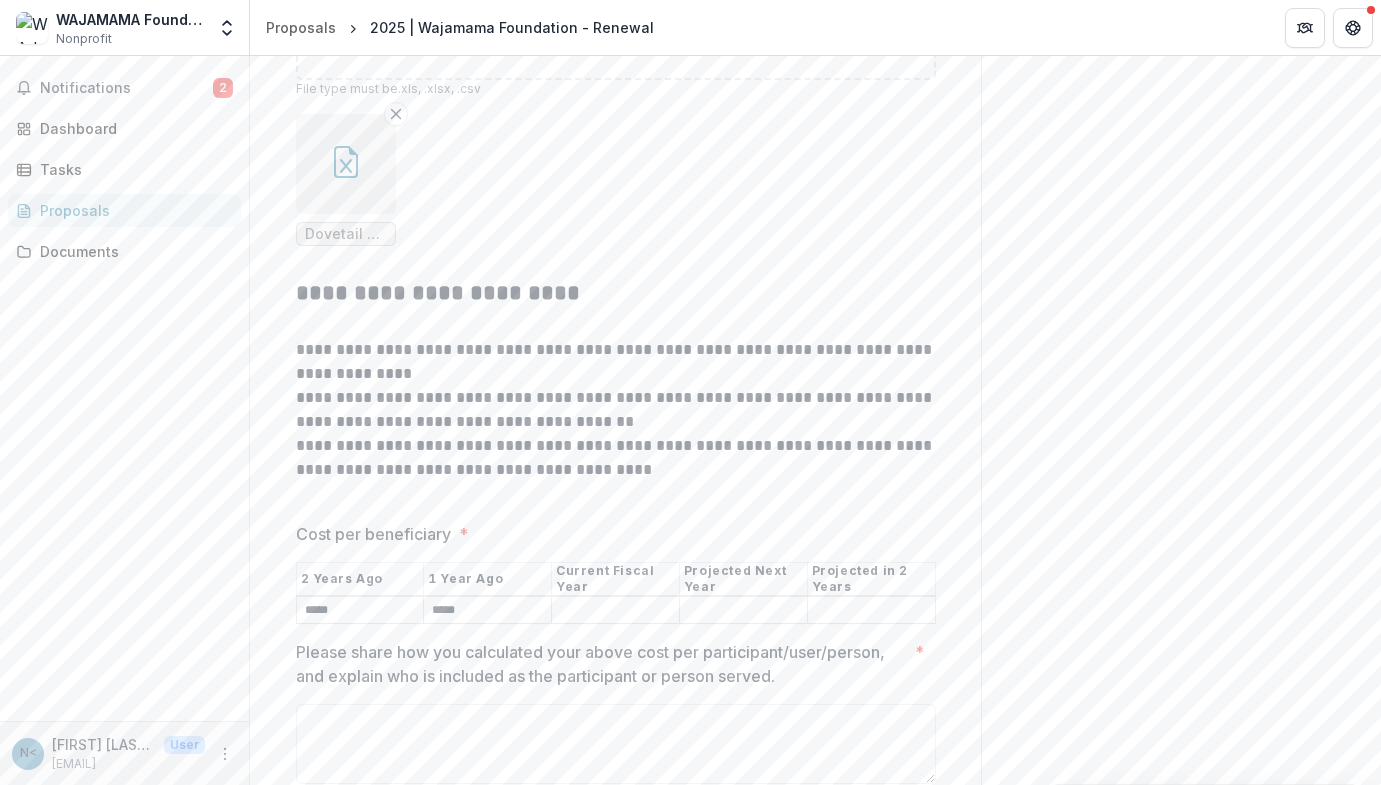type on "*****" 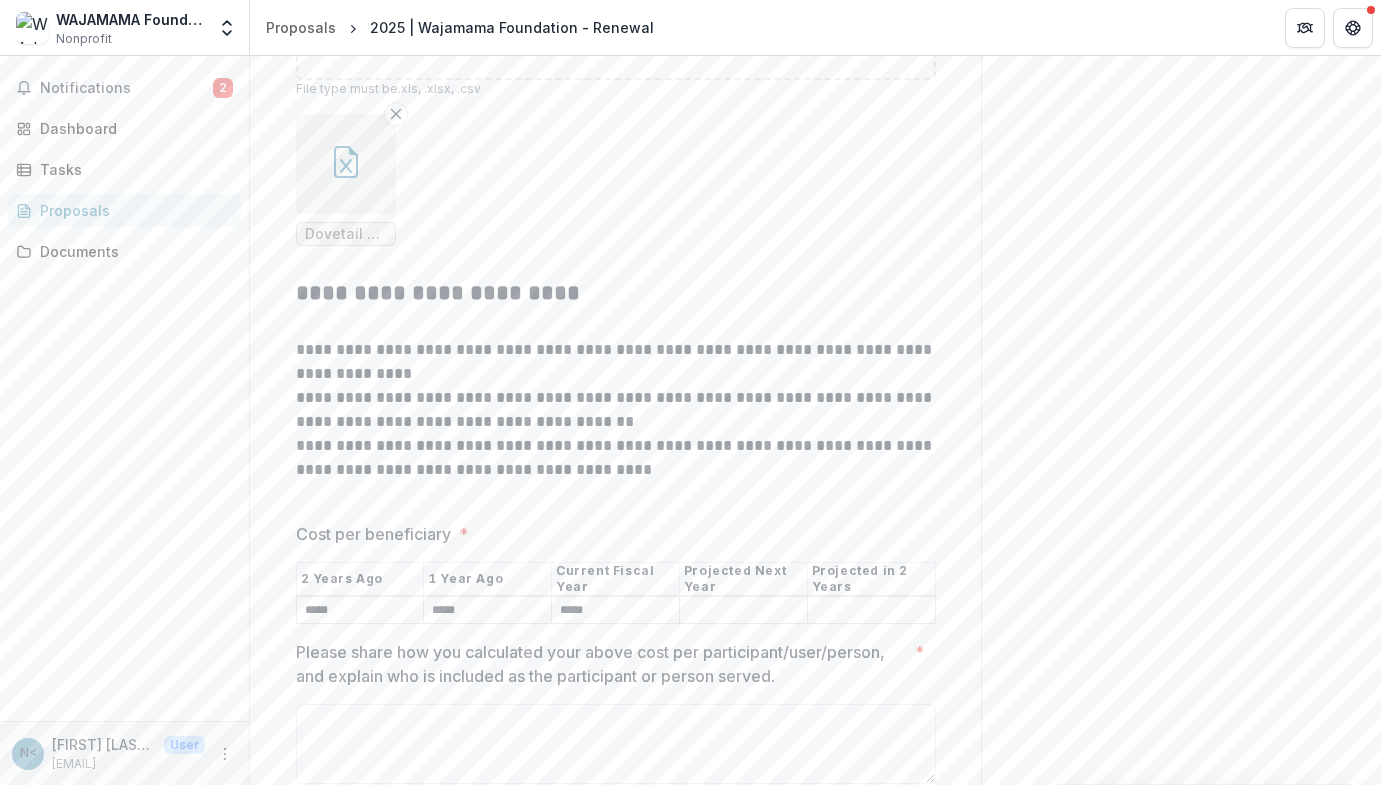 type on "*****" 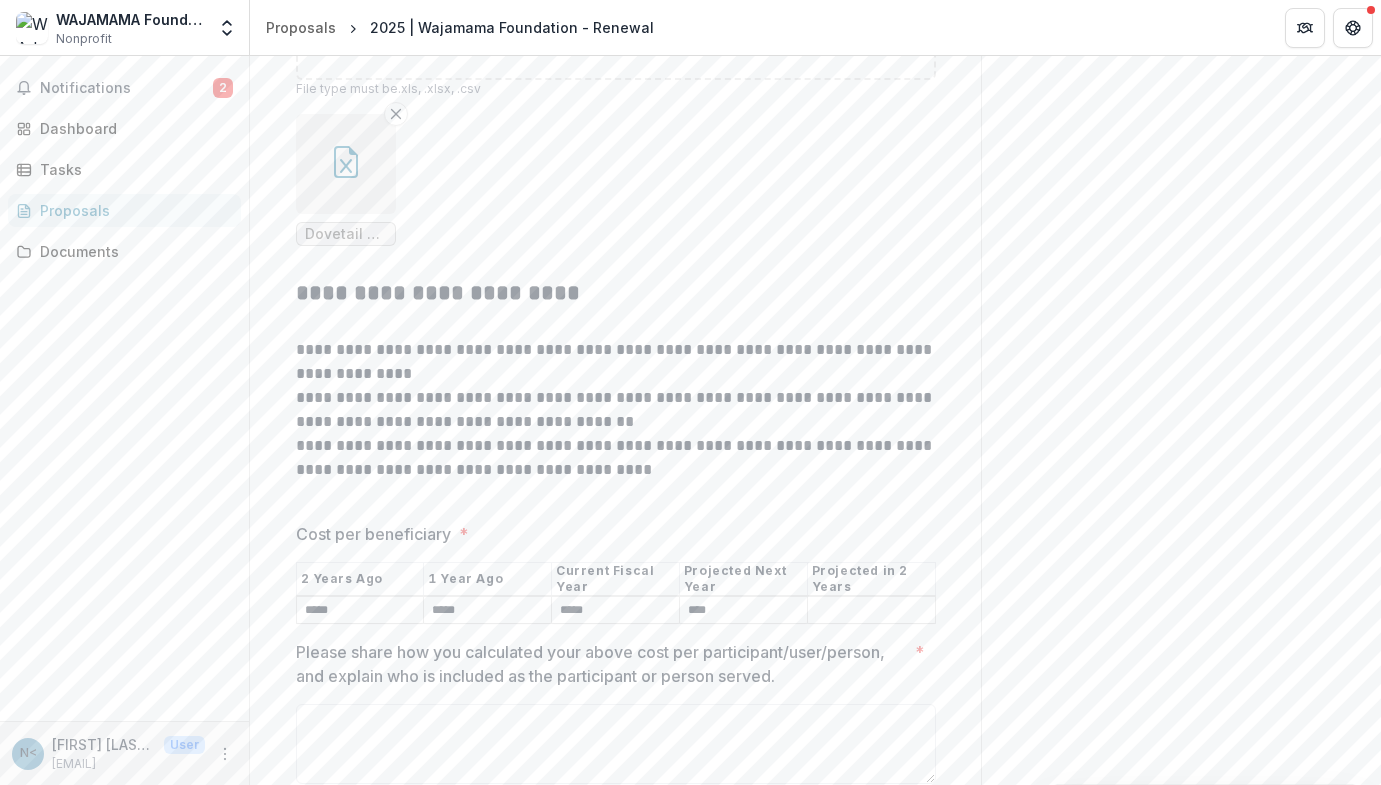 type on "****" 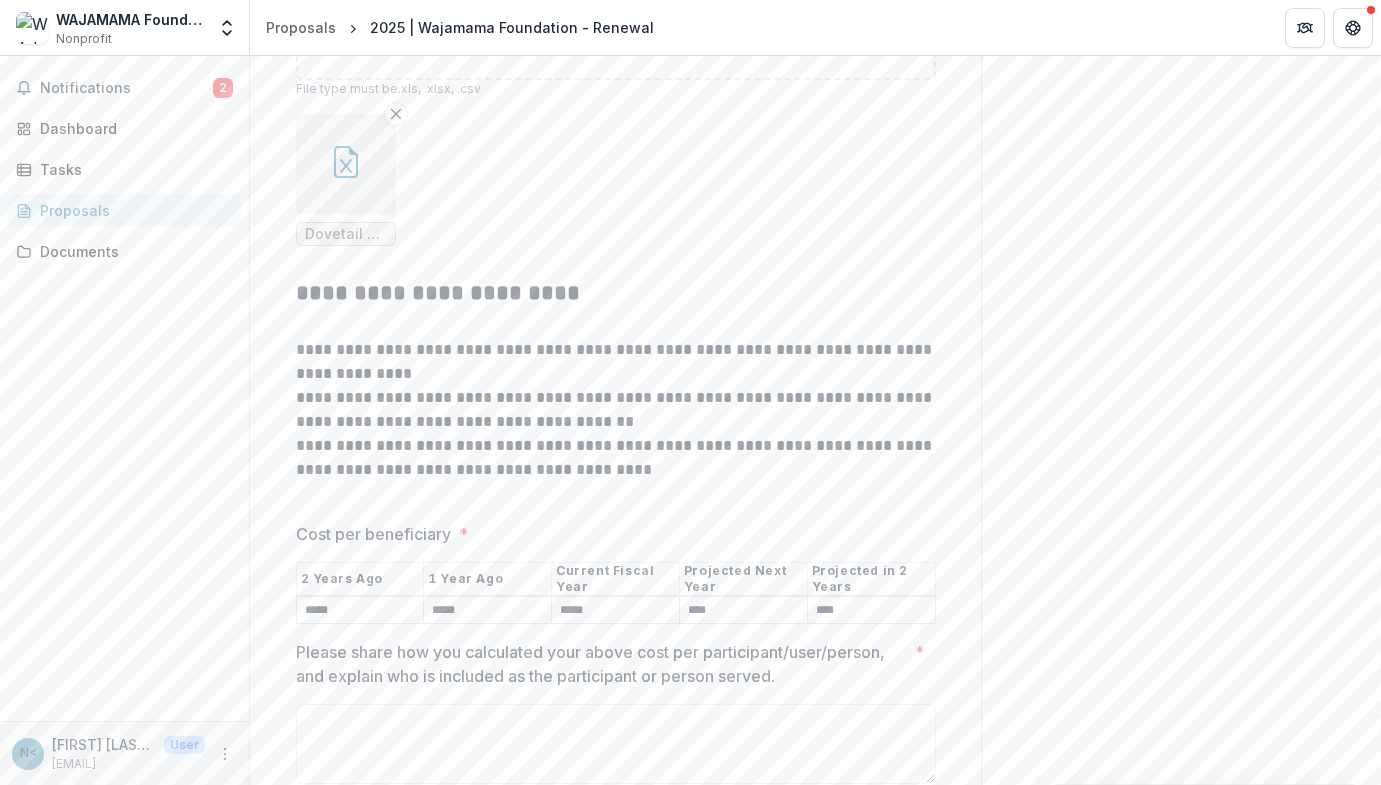 type on "****" 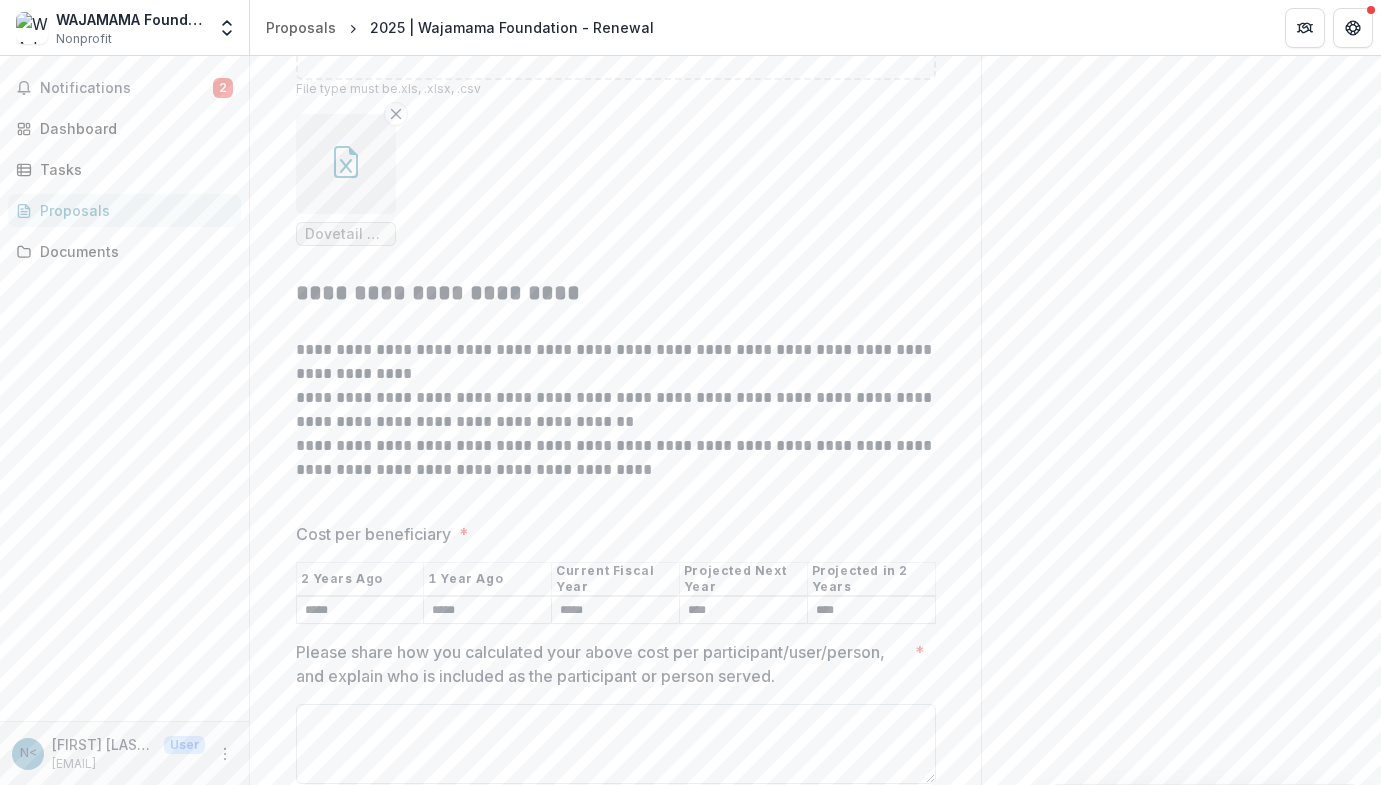 click on "Please share how you calculated your above cost per participant/user/person, and explain who is included as the participant or person served.  *" at bounding box center (616, 744) 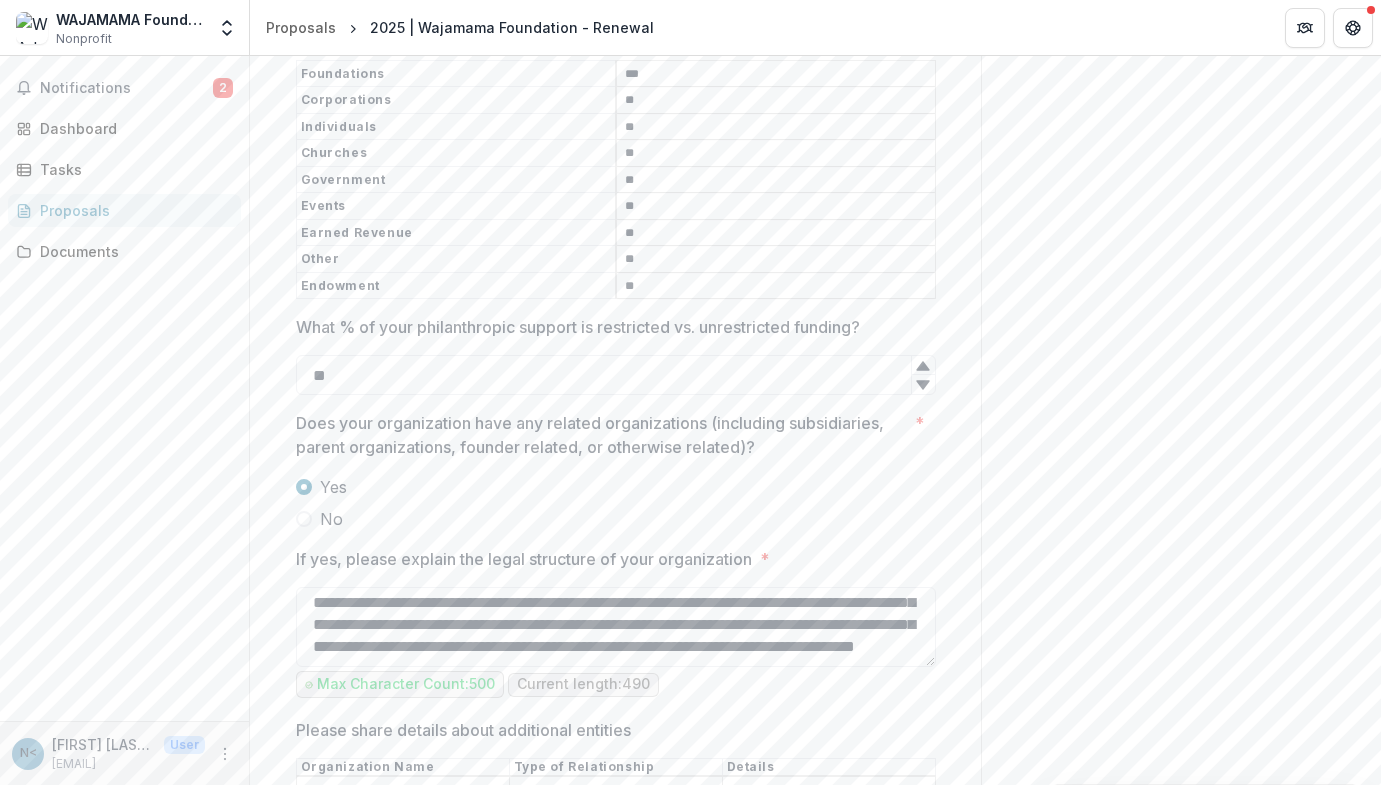 scroll, scrollTop: 9458, scrollLeft: 0, axis: vertical 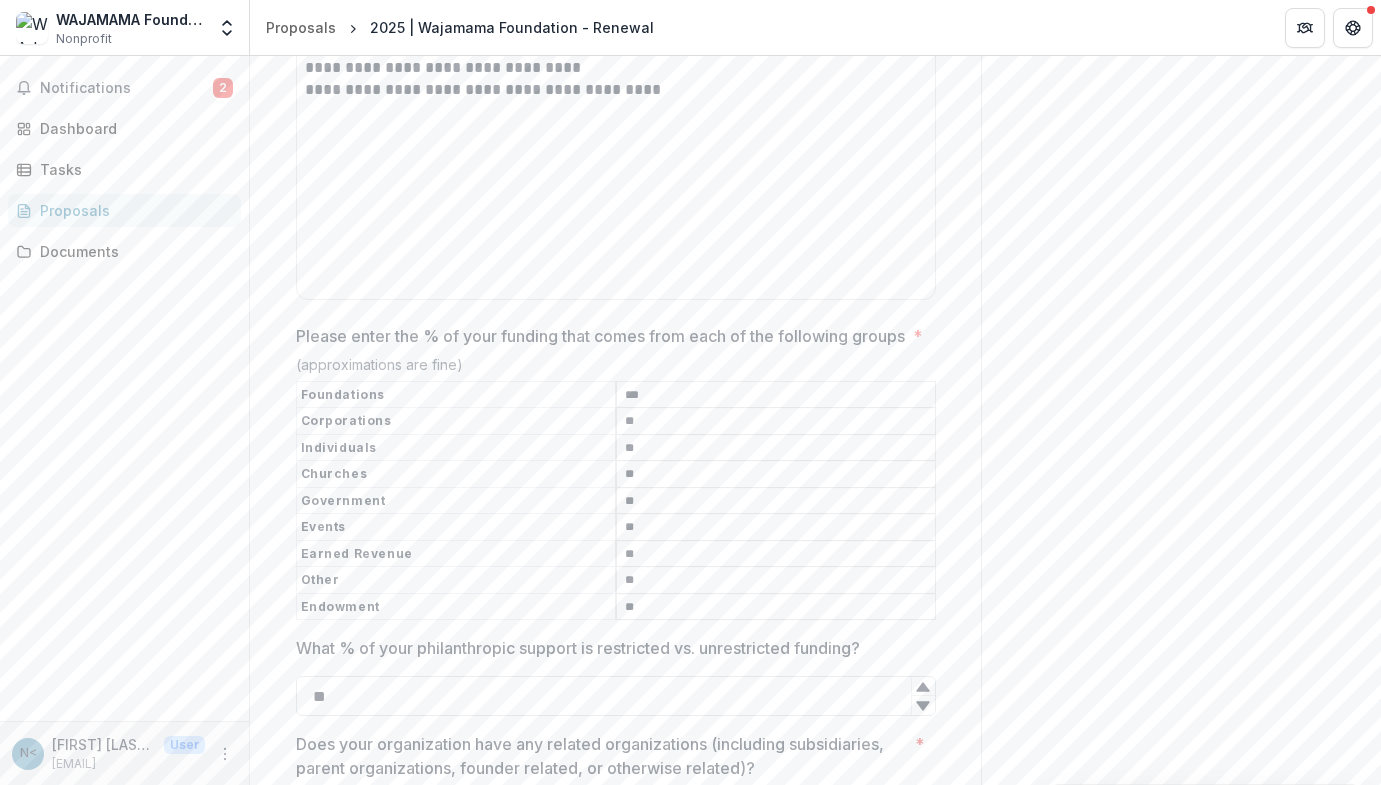 click on "**" at bounding box center [616, 696] 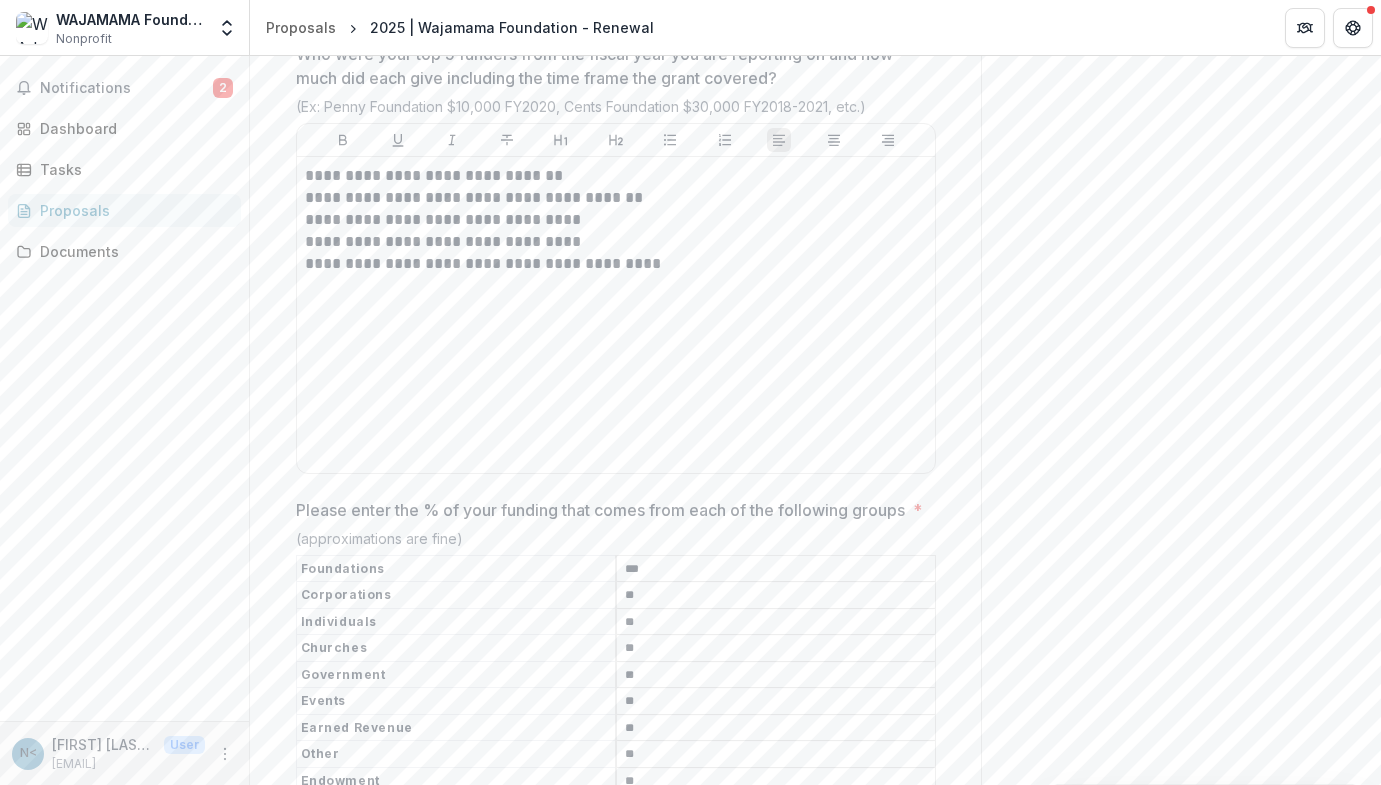 scroll, scrollTop: 9025, scrollLeft: 0, axis: vertical 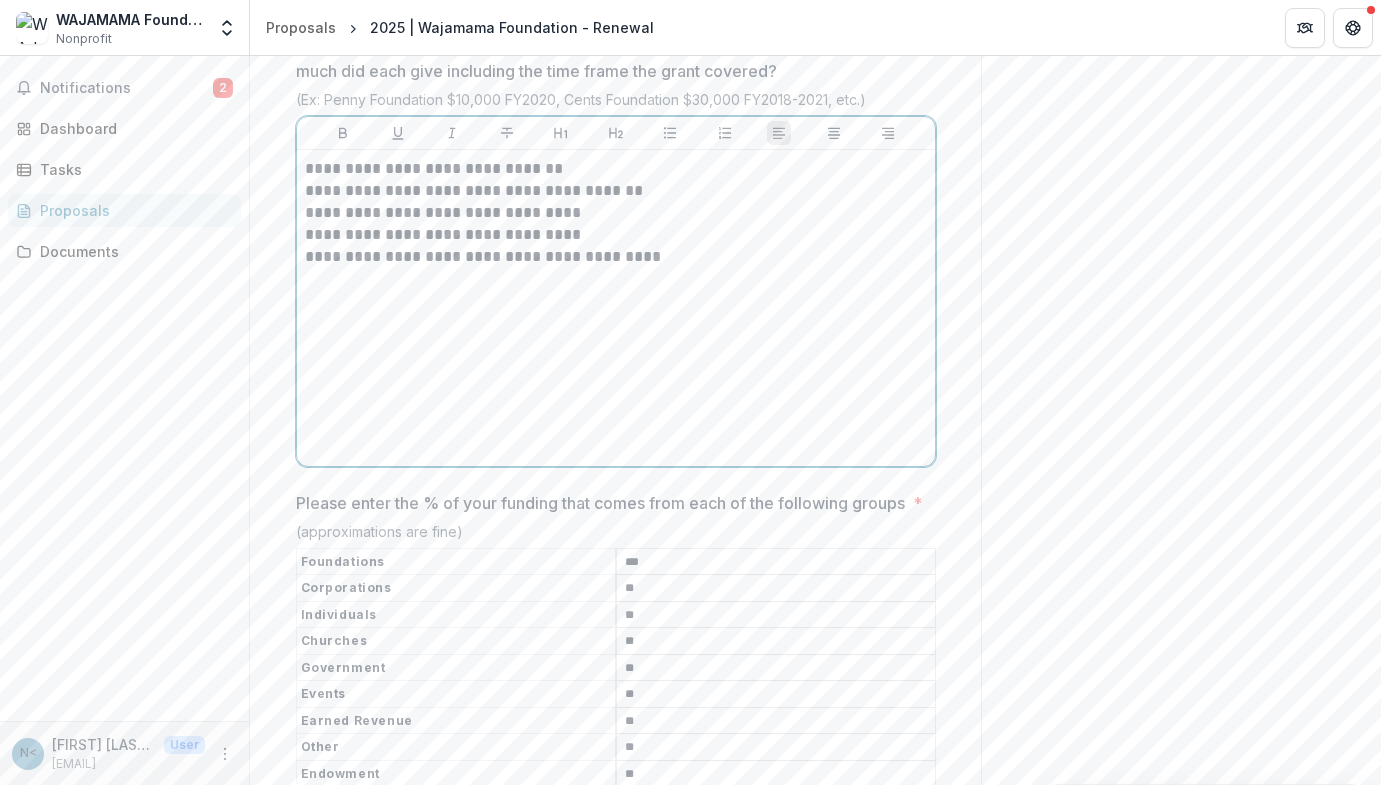 click at bounding box center (616, 279) 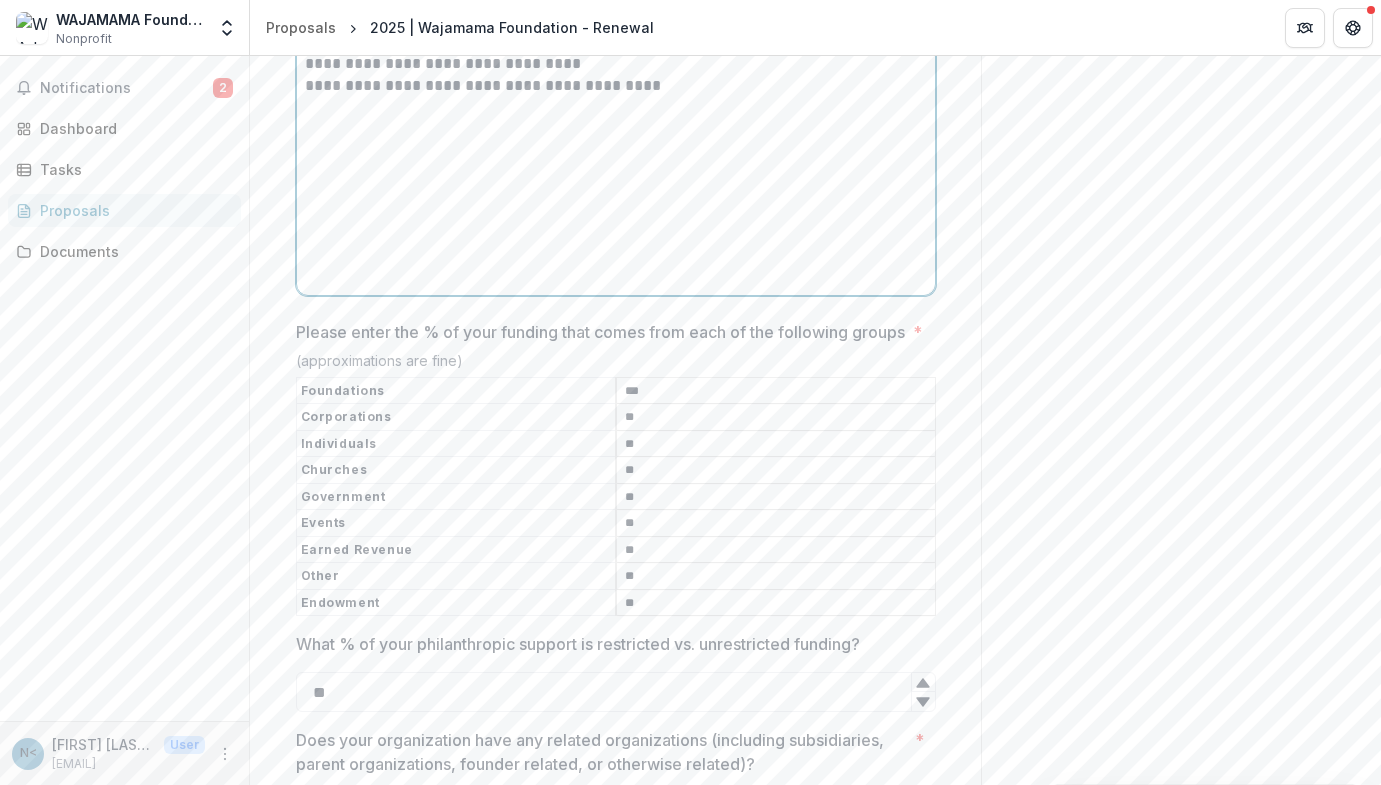 scroll, scrollTop: 9188, scrollLeft: 0, axis: vertical 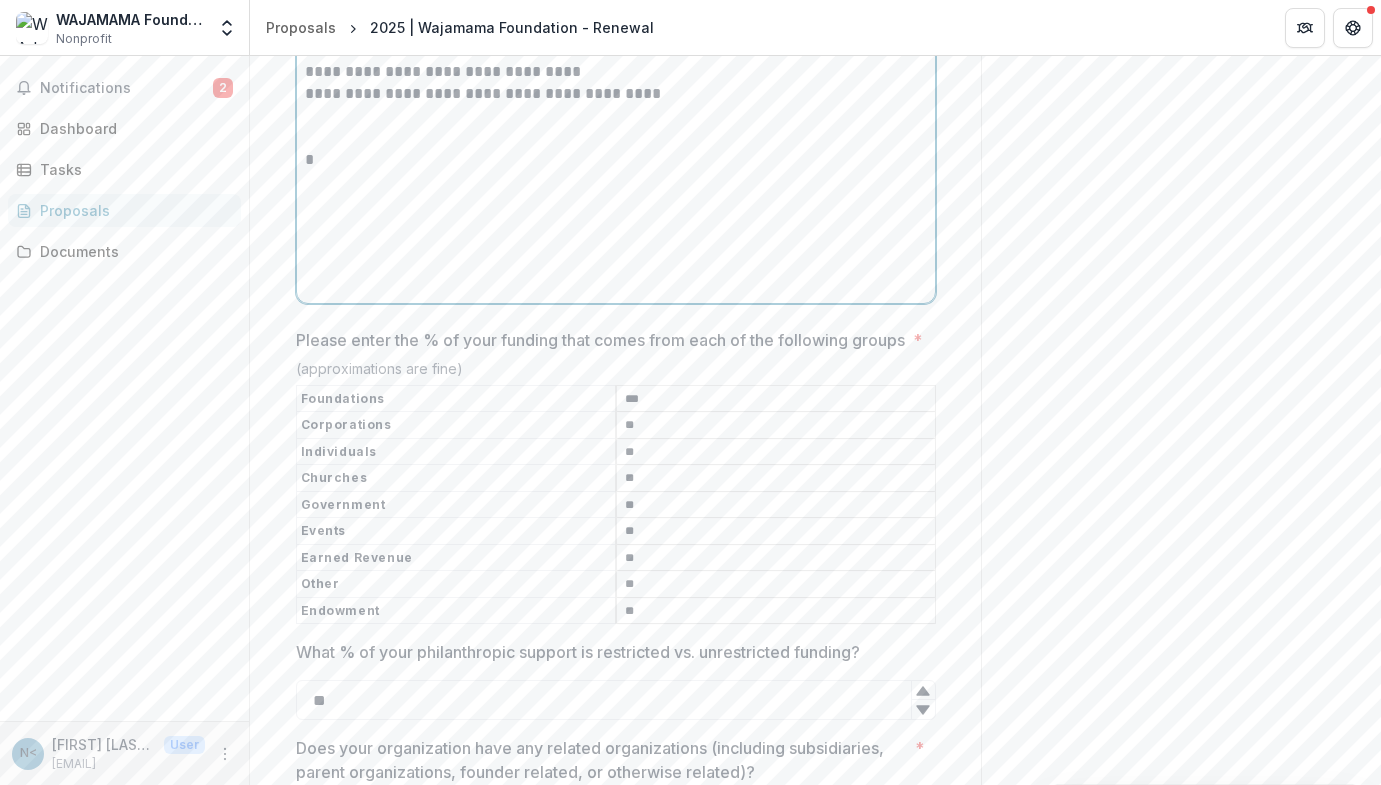 type 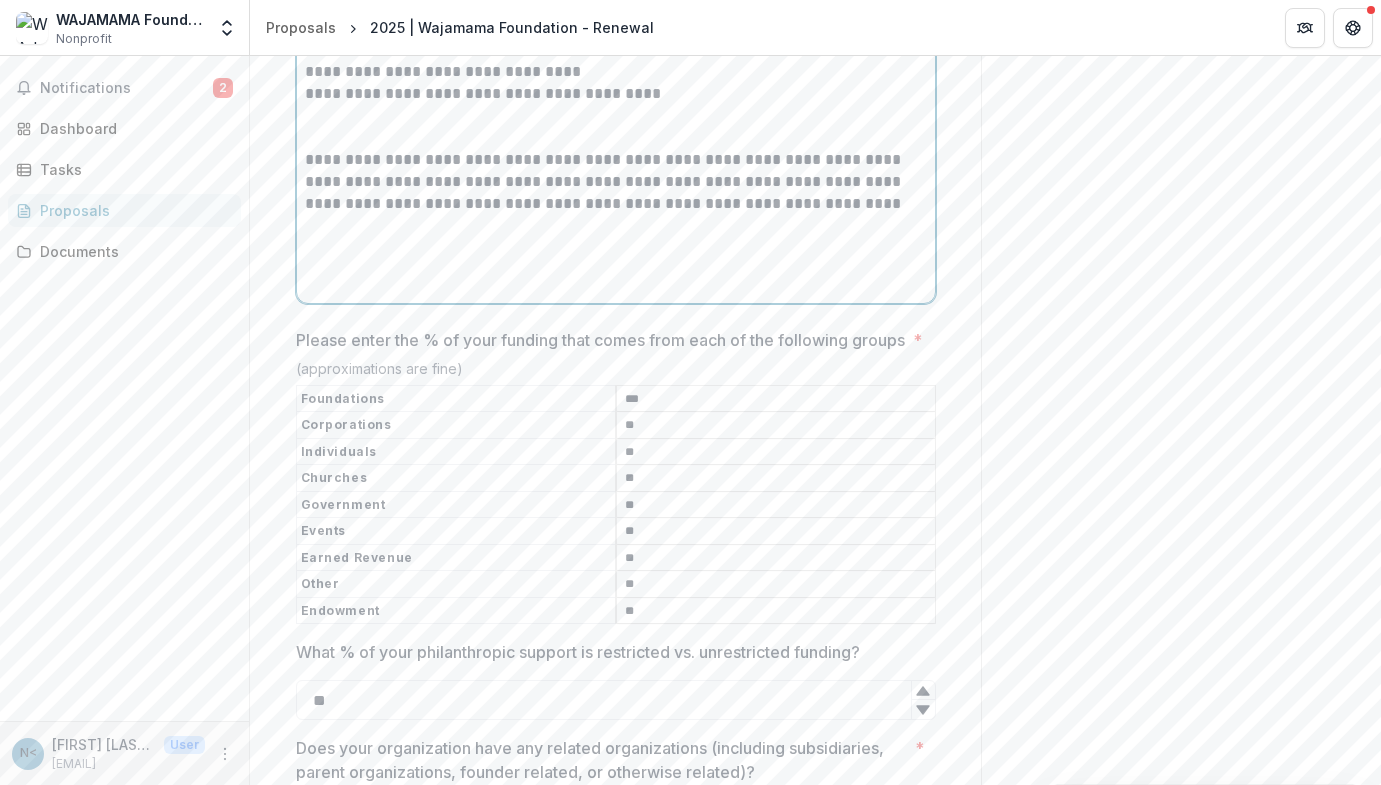 click on "**********" at bounding box center (616, 160) 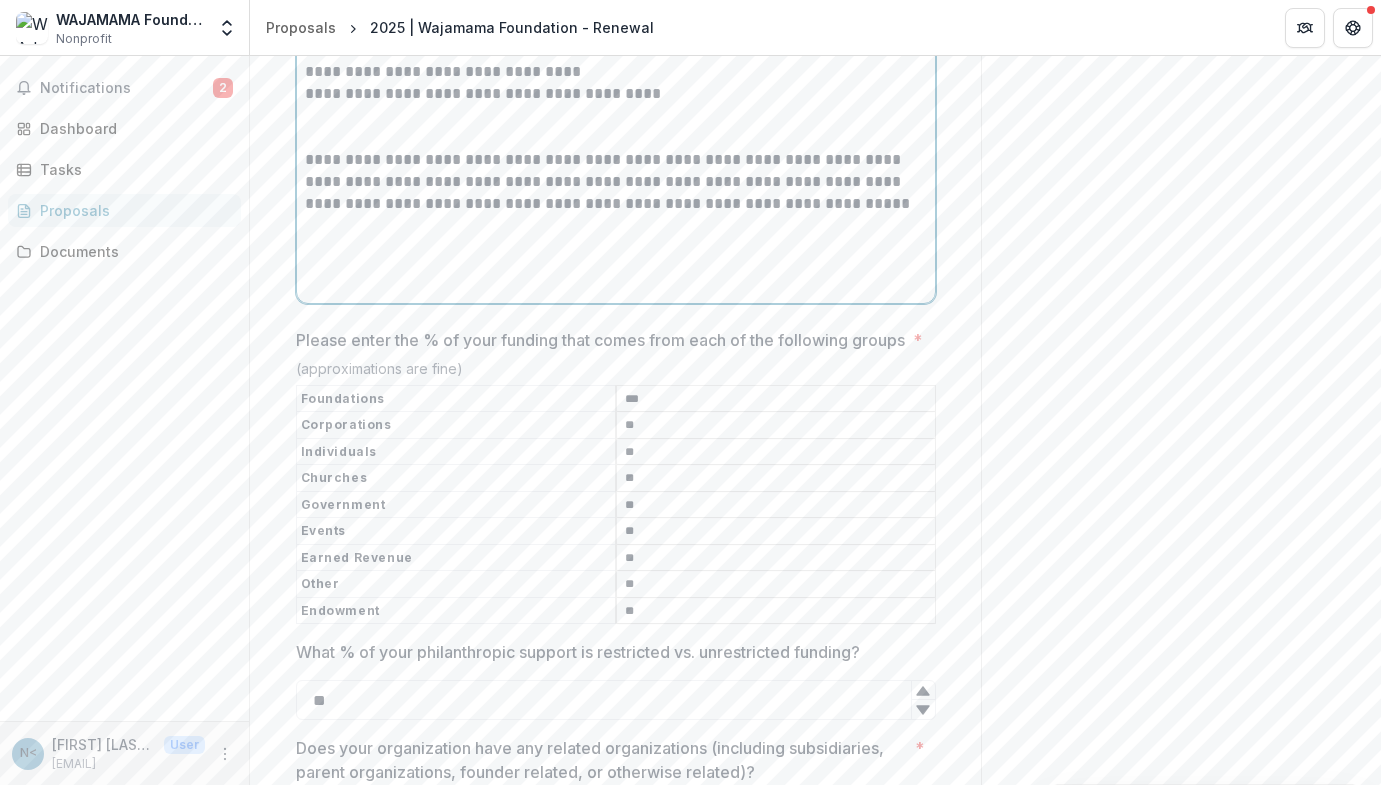 click on "**********" at bounding box center [616, 160] 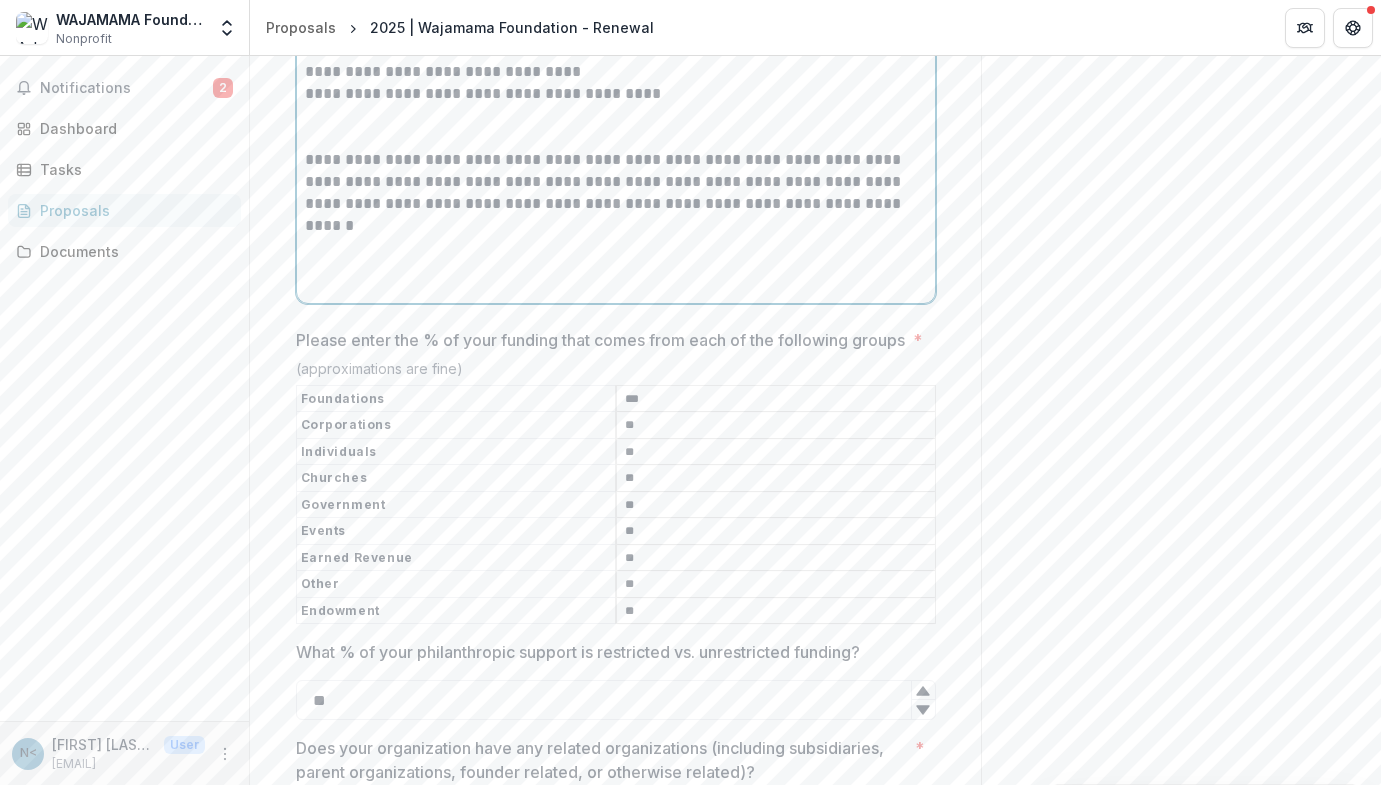 click on "**********" at bounding box center [616, 160] 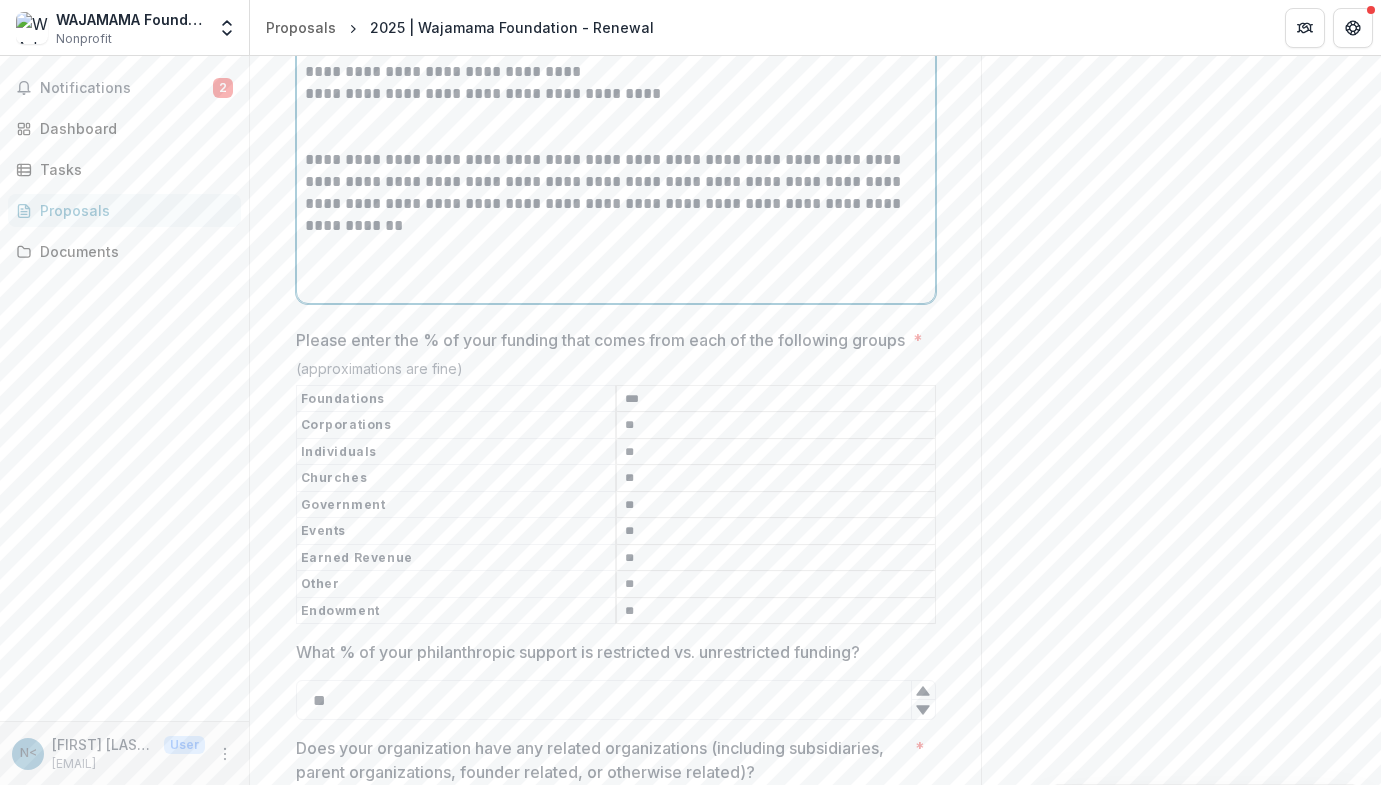 click at bounding box center [616, 237] 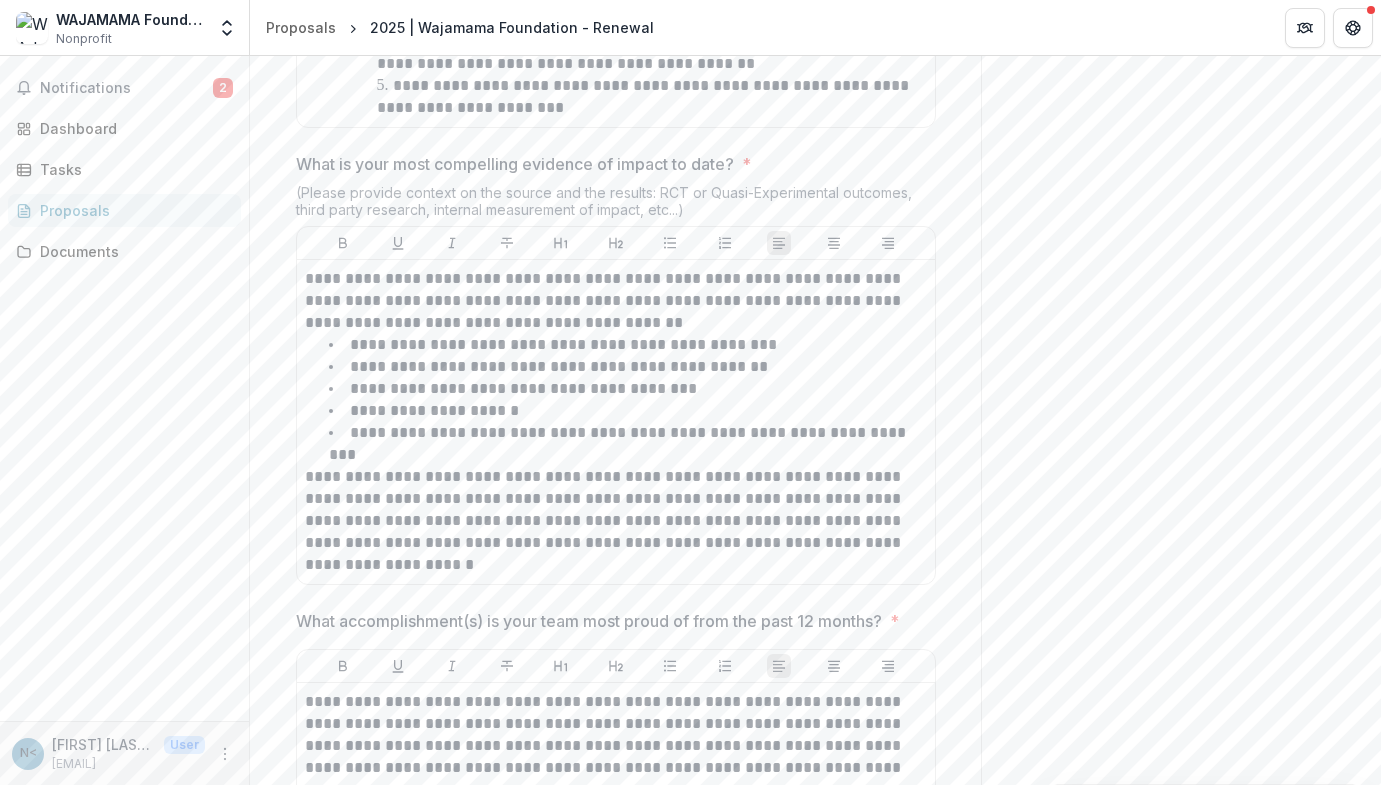 scroll, scrollTop: 7079, scrollLeft: 0, axis: vertical 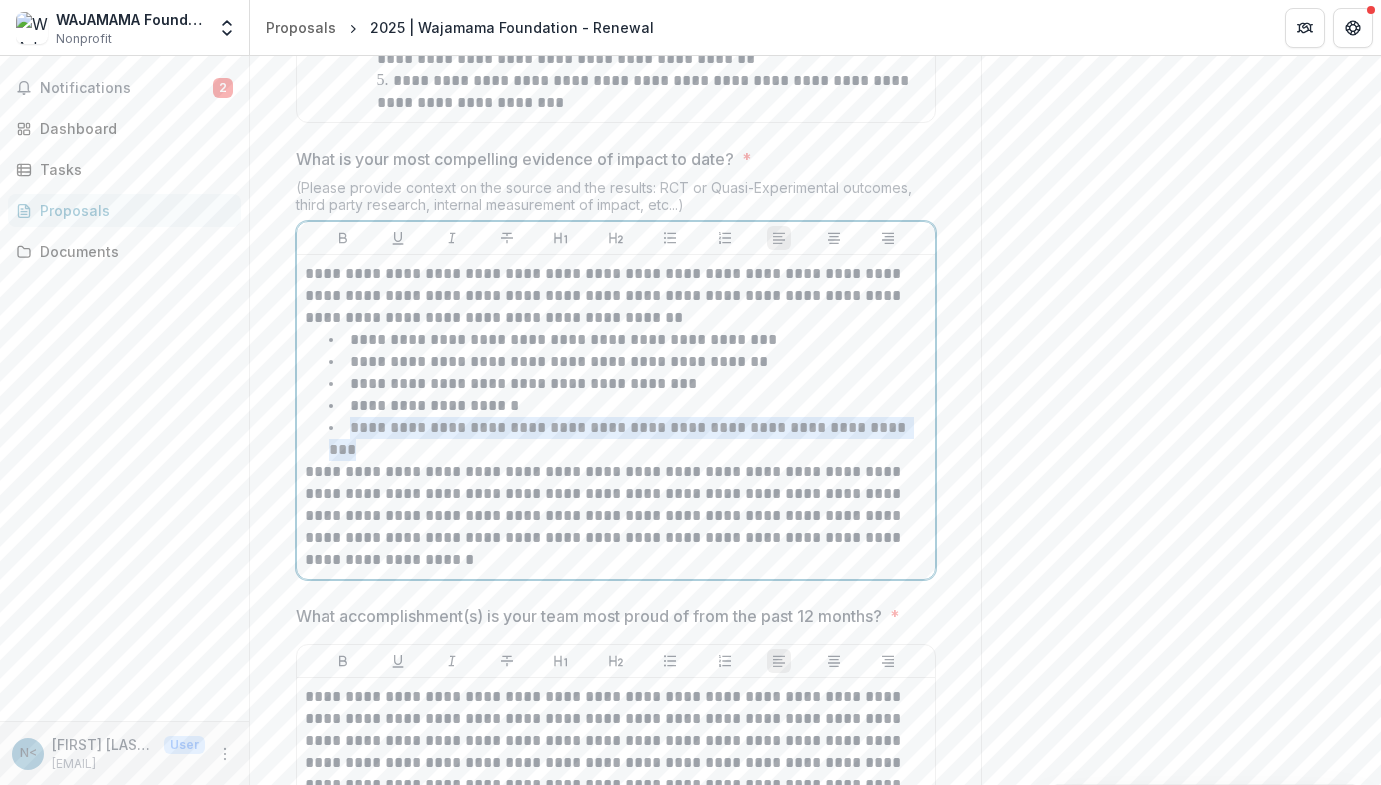 drag, startPoint x: 908, startPoint y: 401, endPoint x: 327, endPoint y: 398, distance: 581.00775 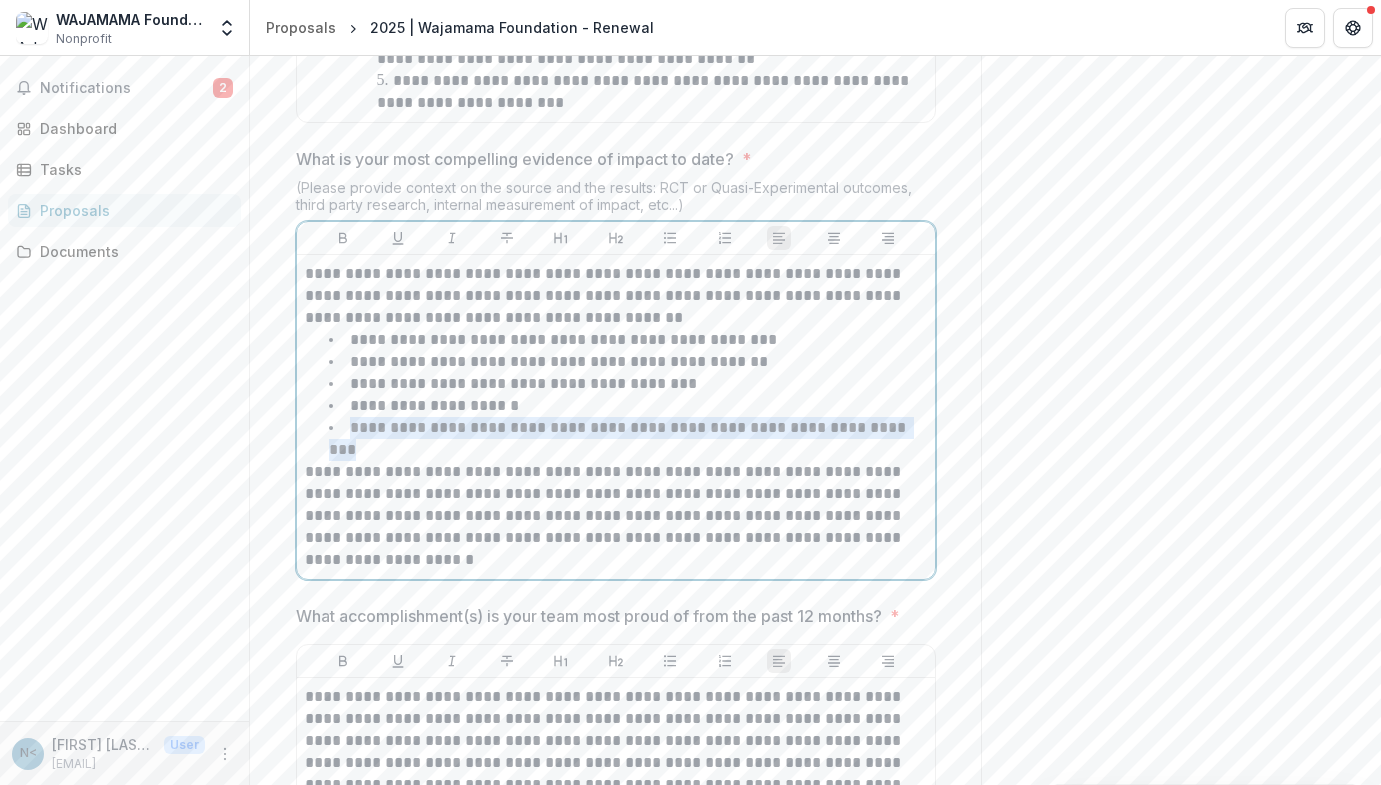 click on "**********" at bounding box center [628, 439] 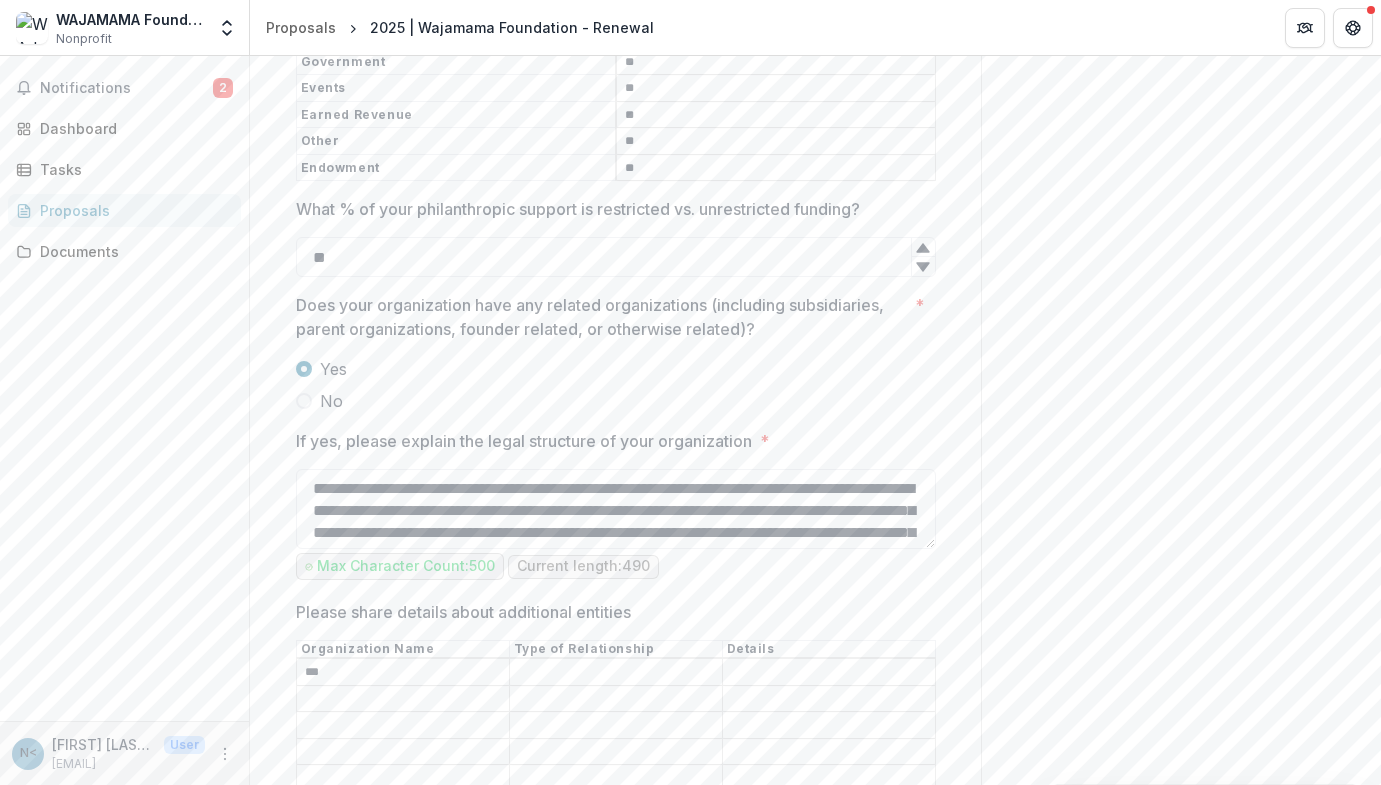 scroll, scrollTop: 9660, scrollLeft: 0, axis: vertical 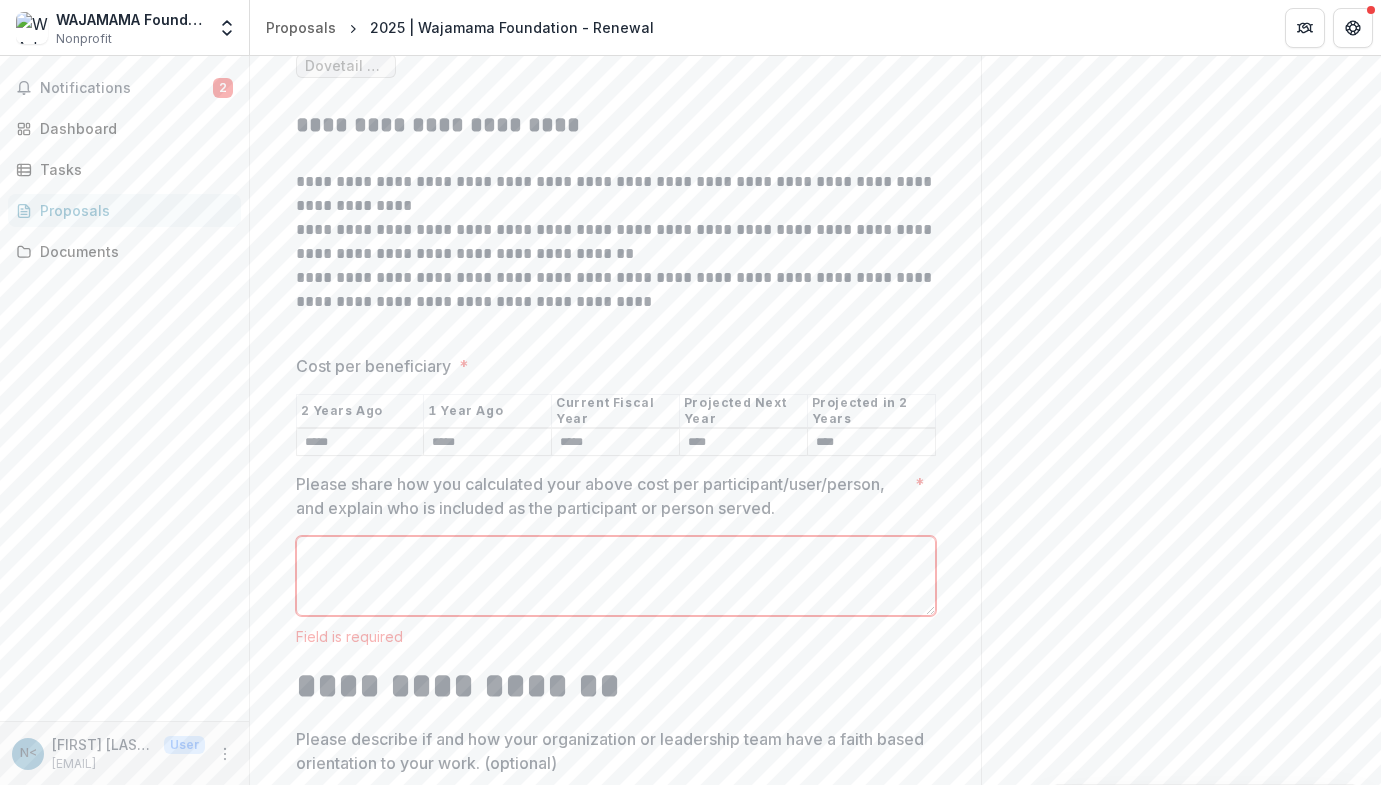 click on "Please share how you calculated your above cost per participant/user/person, and explain who is included as the participant or person served.  *" at bounding box center (616, 576) 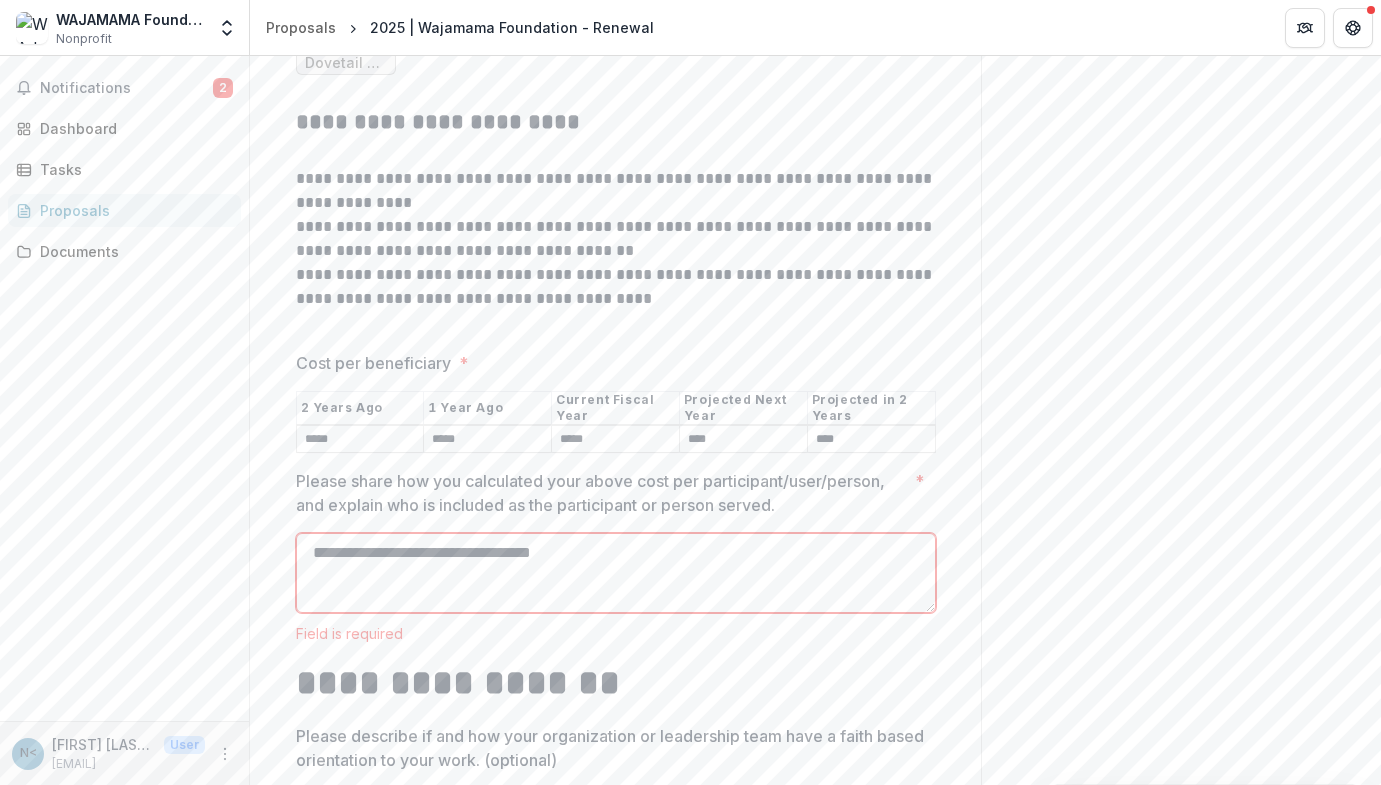 click on "**********" at bounding box center [616, 573] 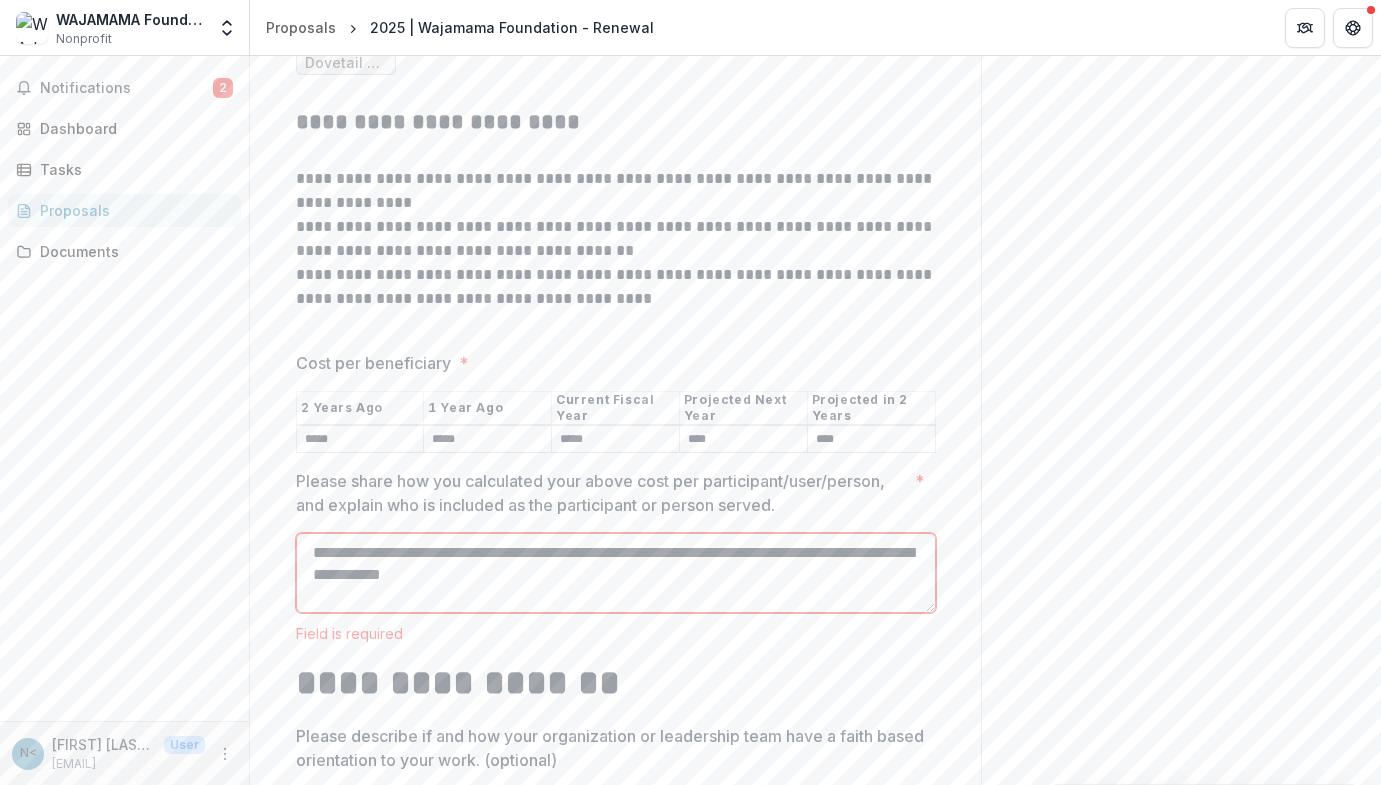 click on "**********" at bounding box center (616, 573) 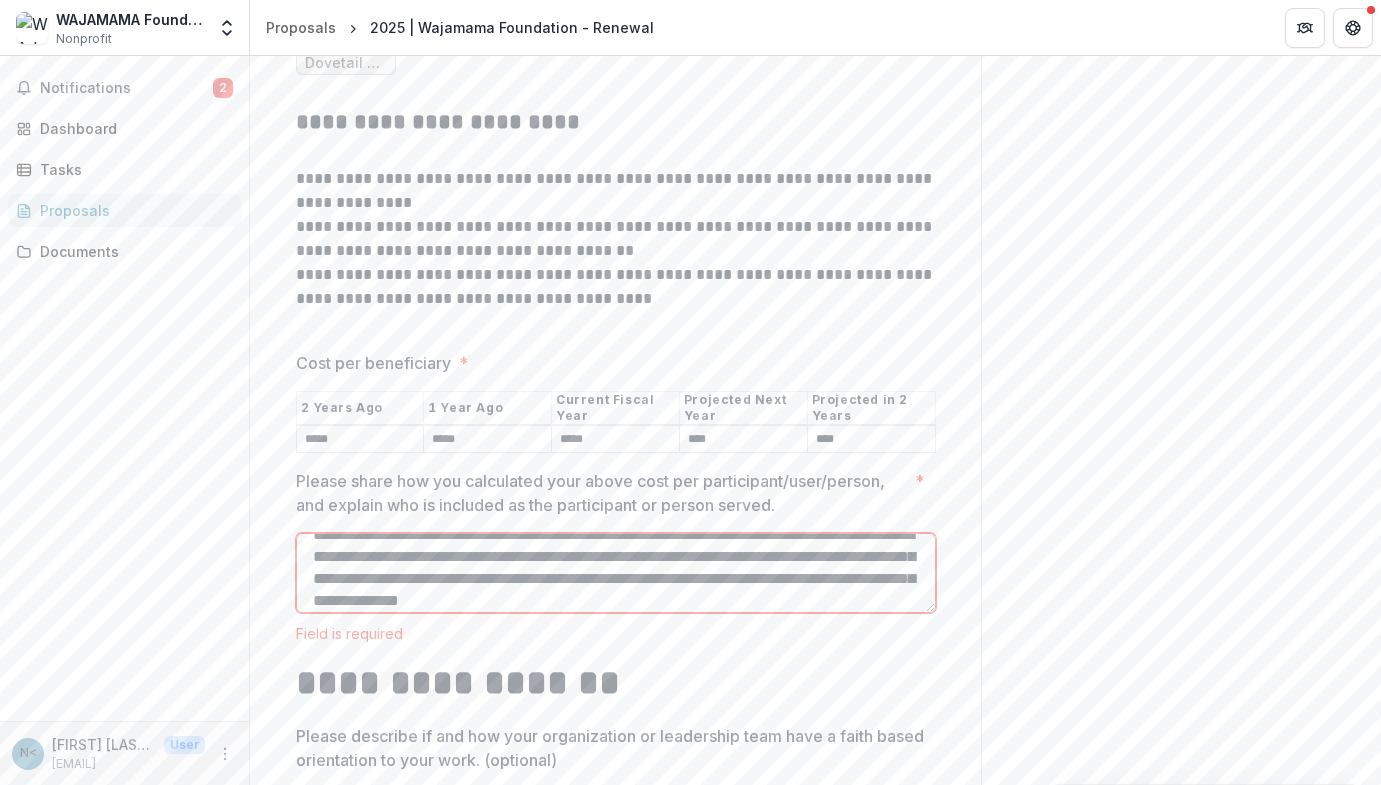 scroll, scrollTop: 40, scrollLeft: 0, axis: vertical 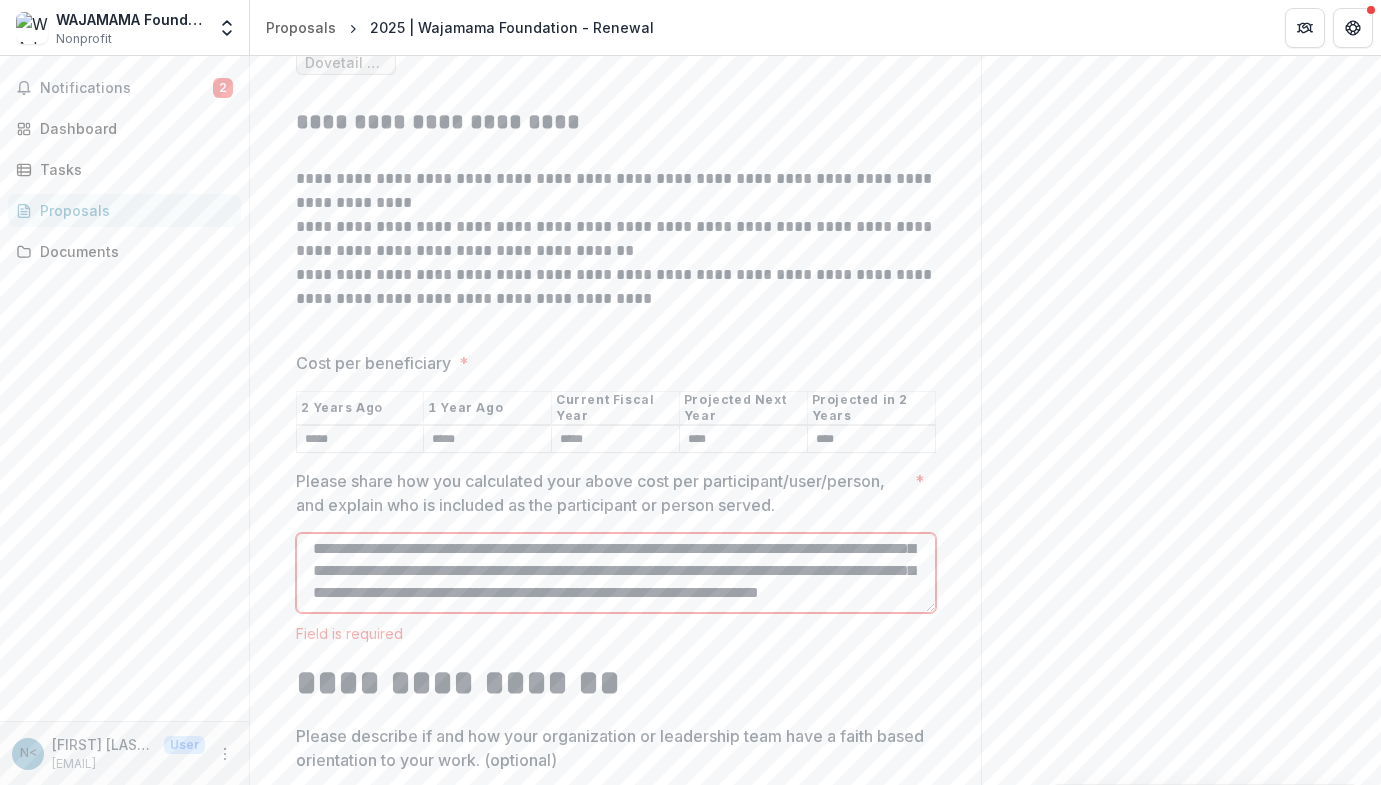 click on "**********" at bounding box center [616, 573] 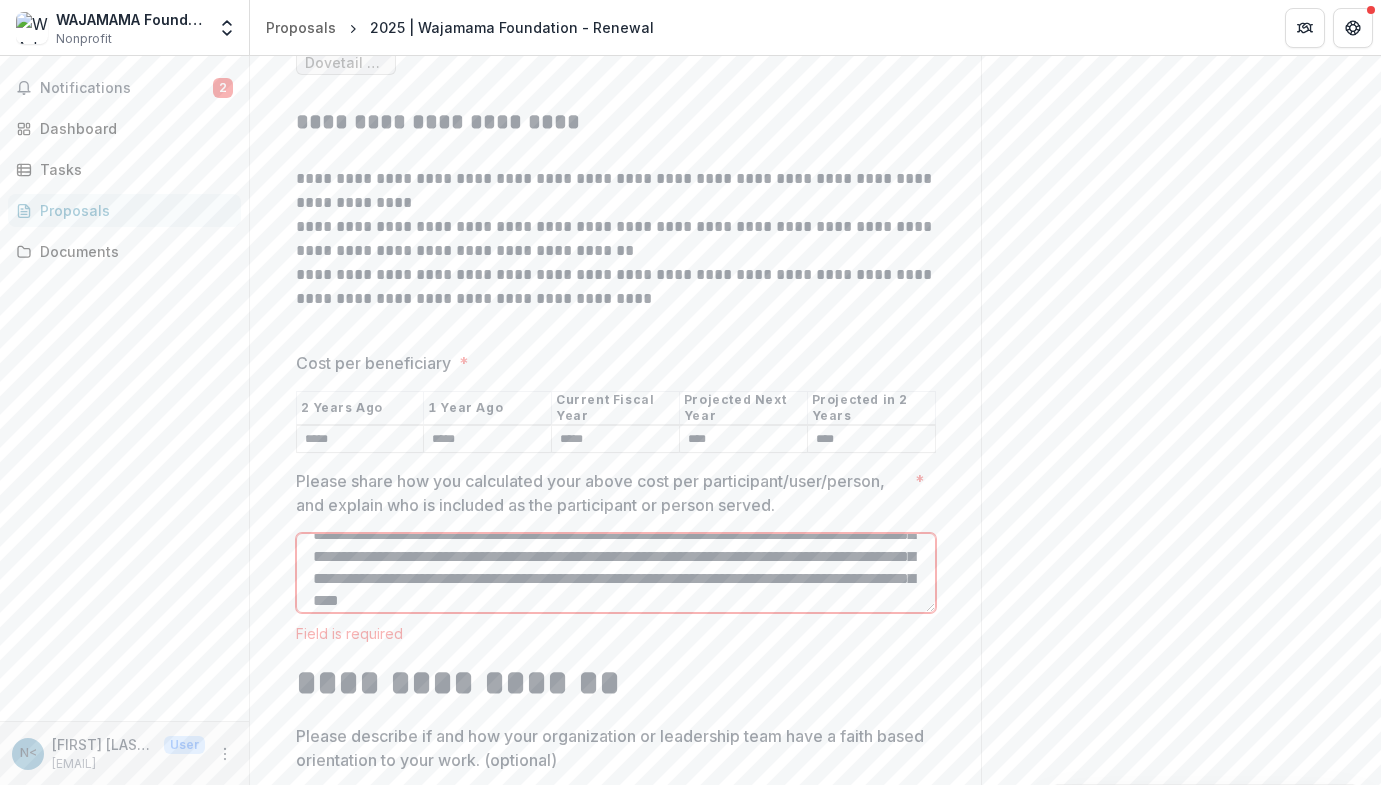 click on "**********" at bounding box center (616, 573) 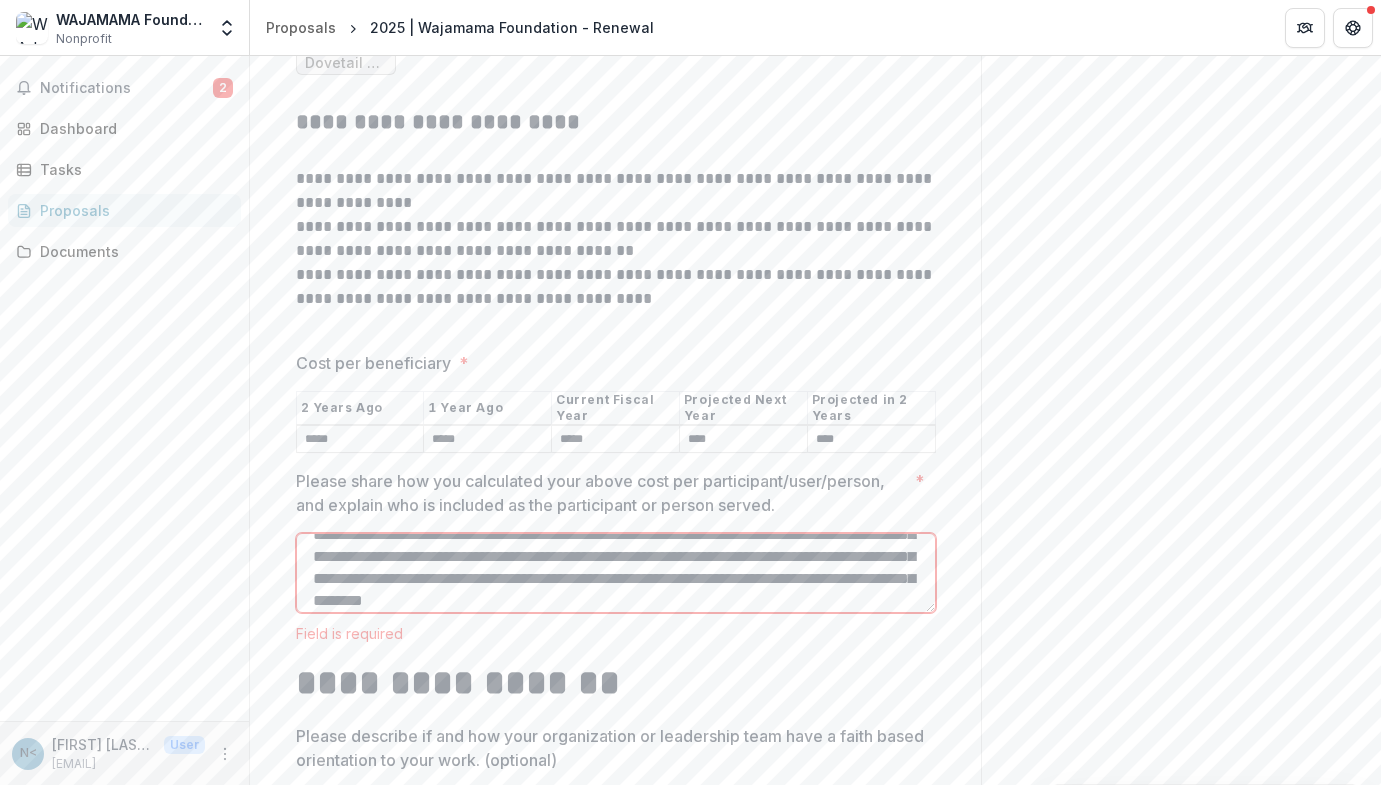 click on "**********" at bounding box center [616, 573] 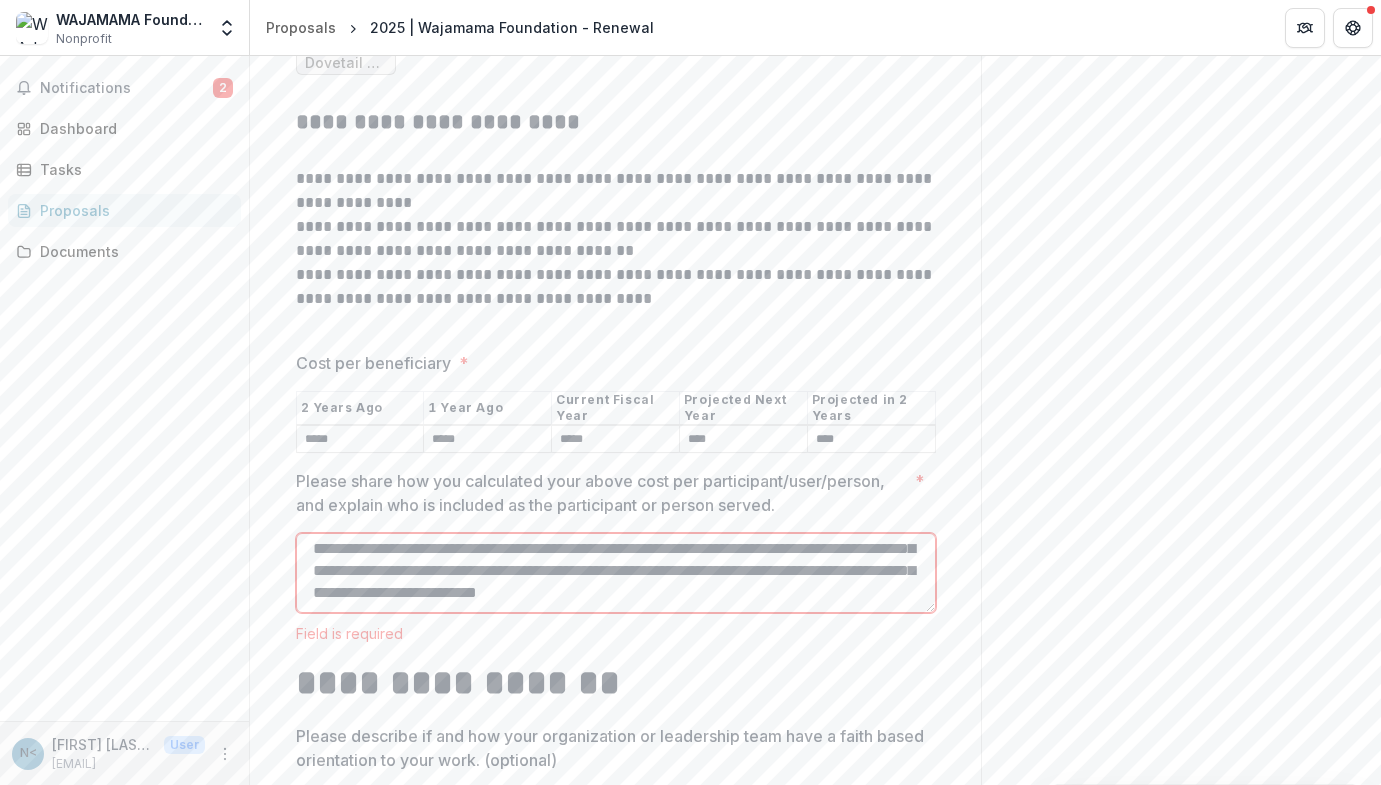 scroll, scrollTop: 64, scrollLeft: 0, axis: vertical 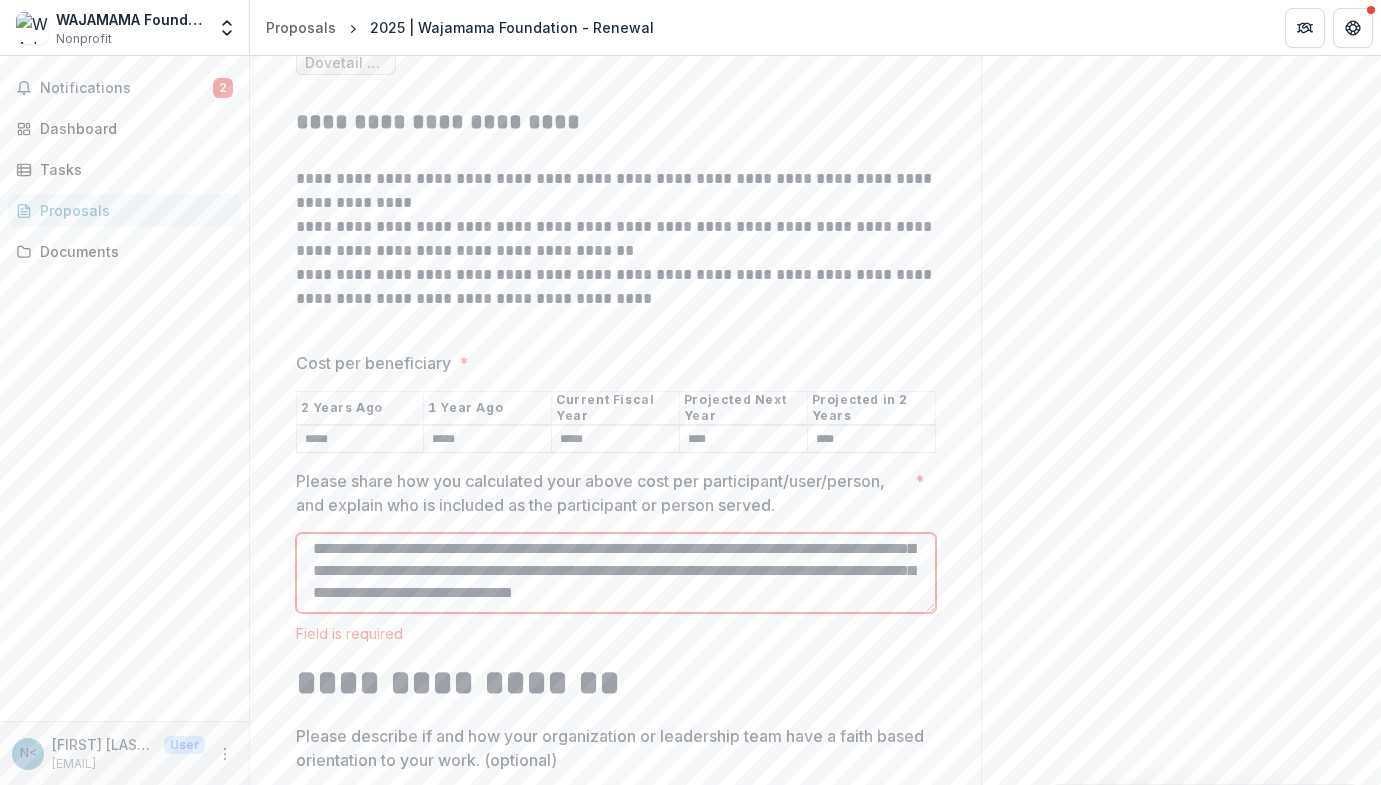type on "**********" 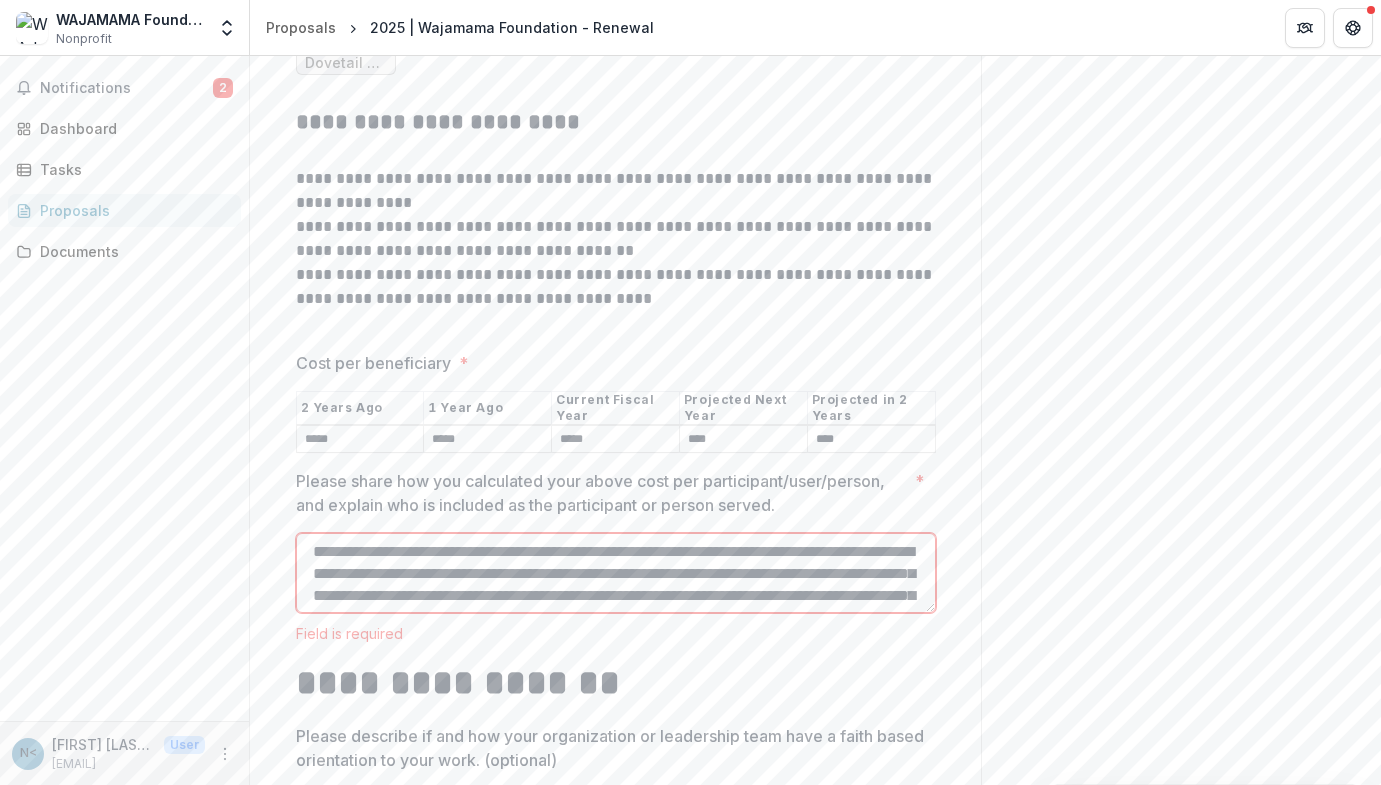 scroll, scrollTop: 0, scrollLeft: 0, axis: both 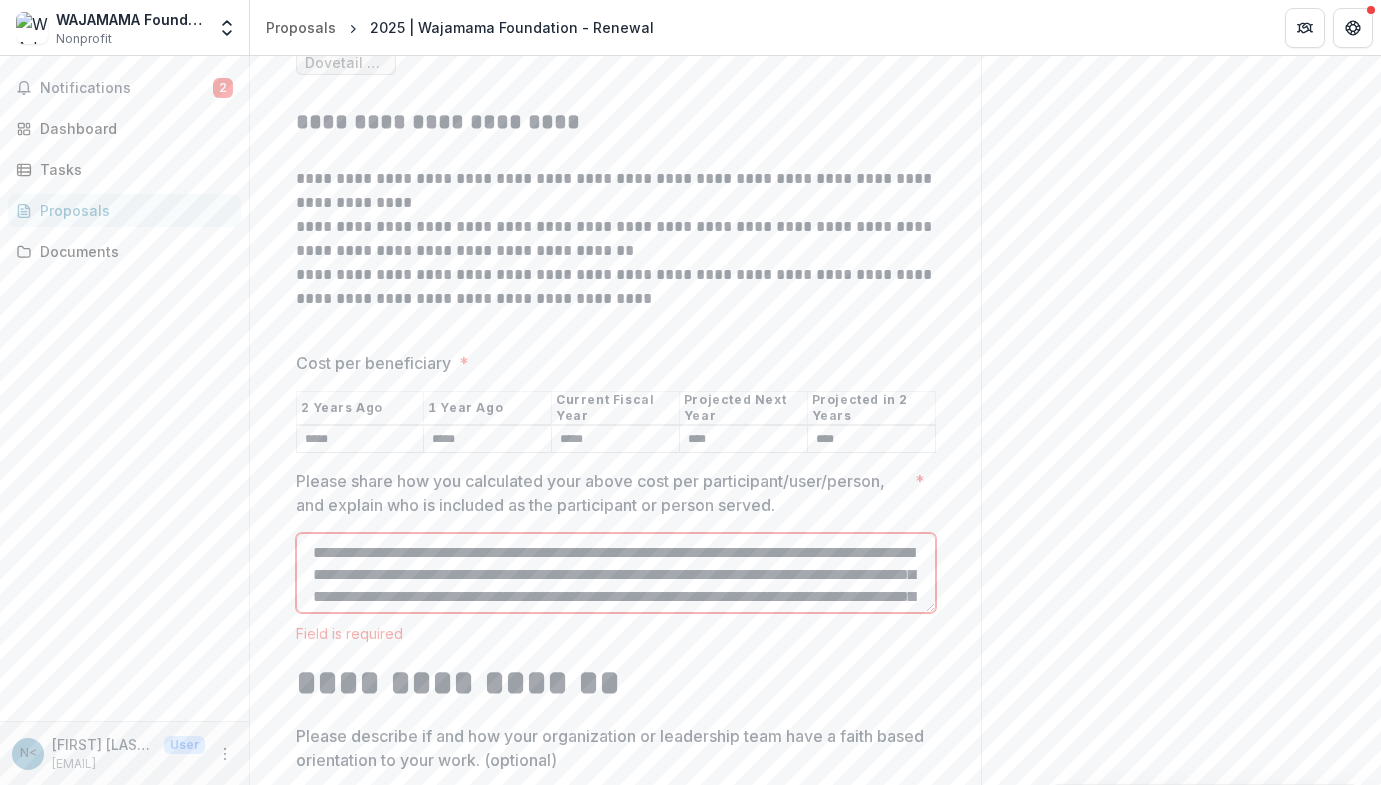 drag, startPoint x: 719, startPoint y: 552, endPoint x: 336, endPoint y: 449, distance: 396.60812 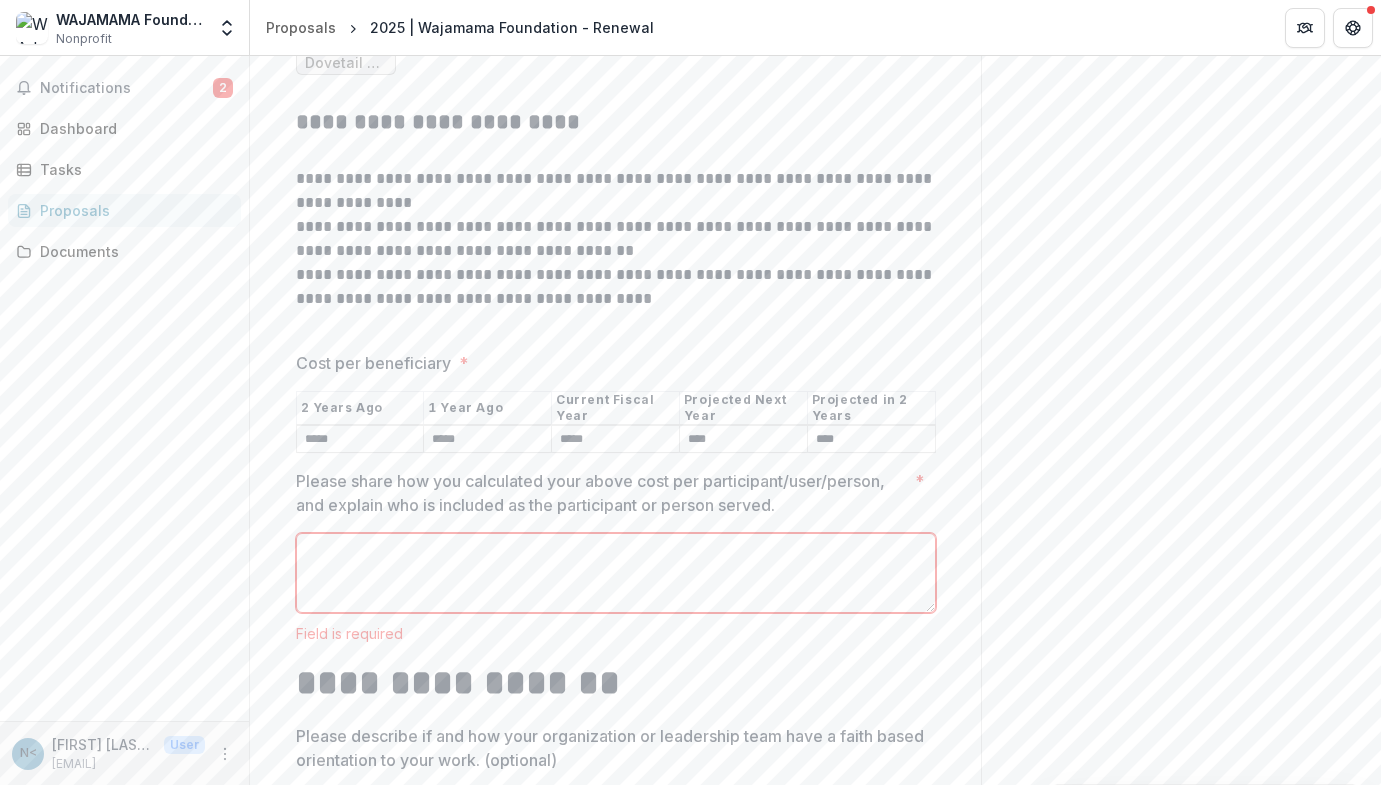paste on "**********" 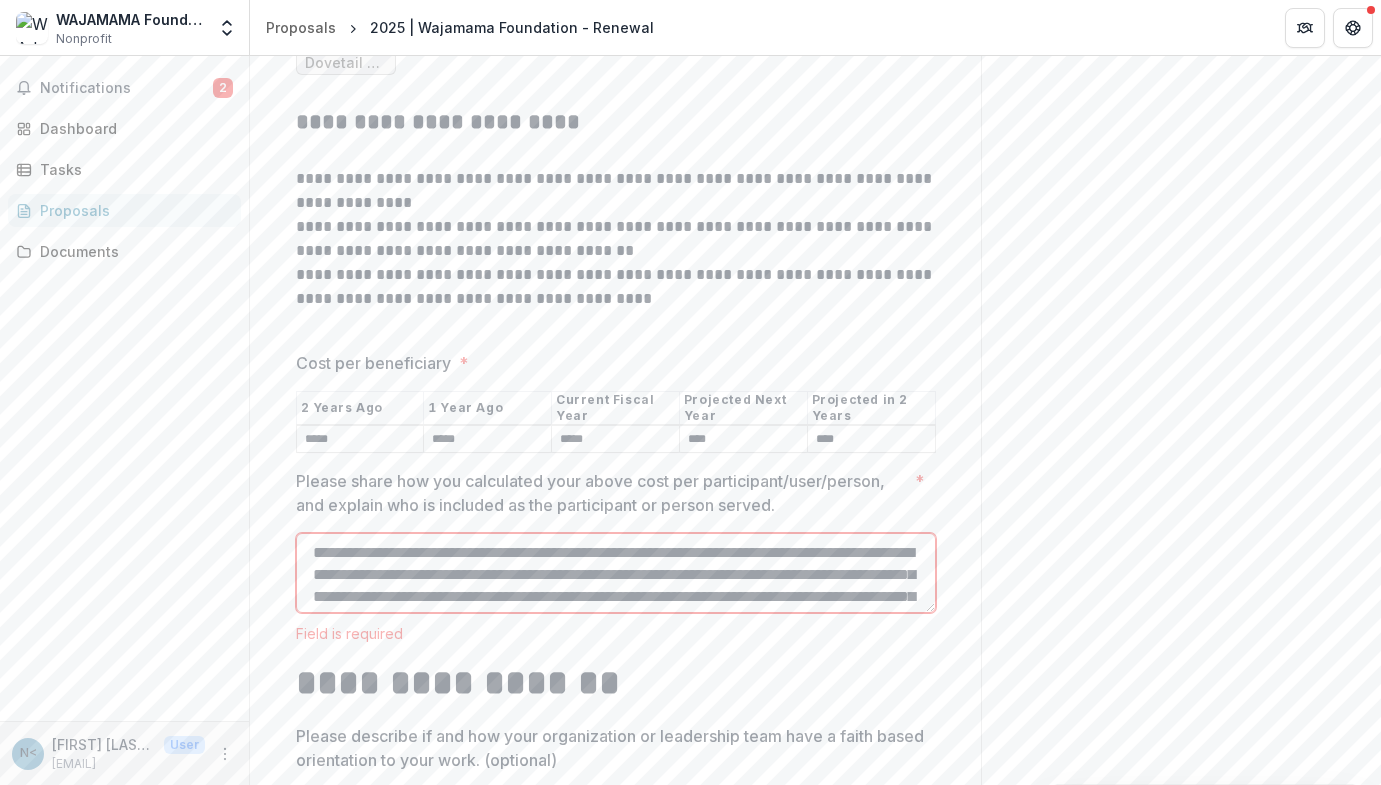 scroll, scrollTop: 92, scrollLeft: 0, axis: vertical 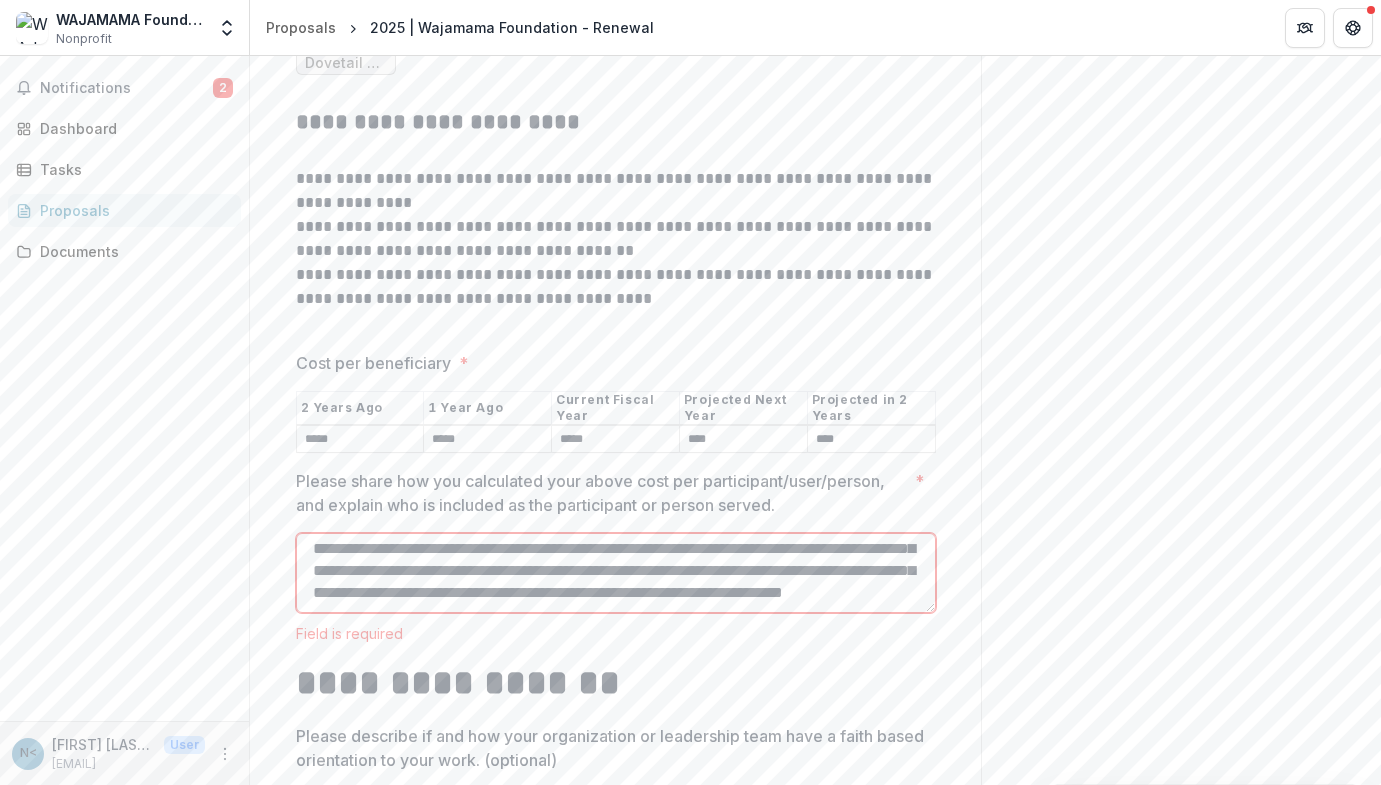 click on "**********" at bounding box center [616, 573] 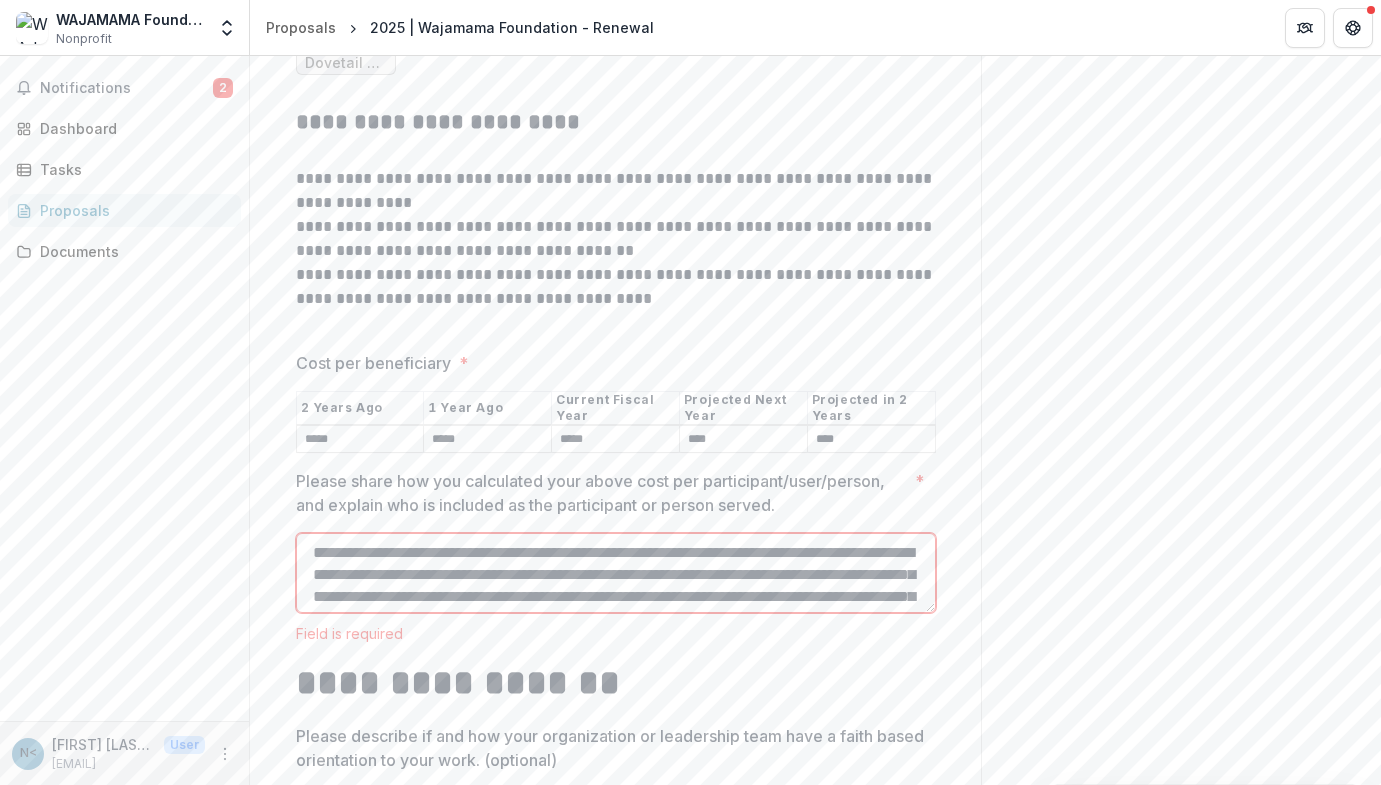 scroll, scrollTop: 0, scrollLeft: 0, axis: both 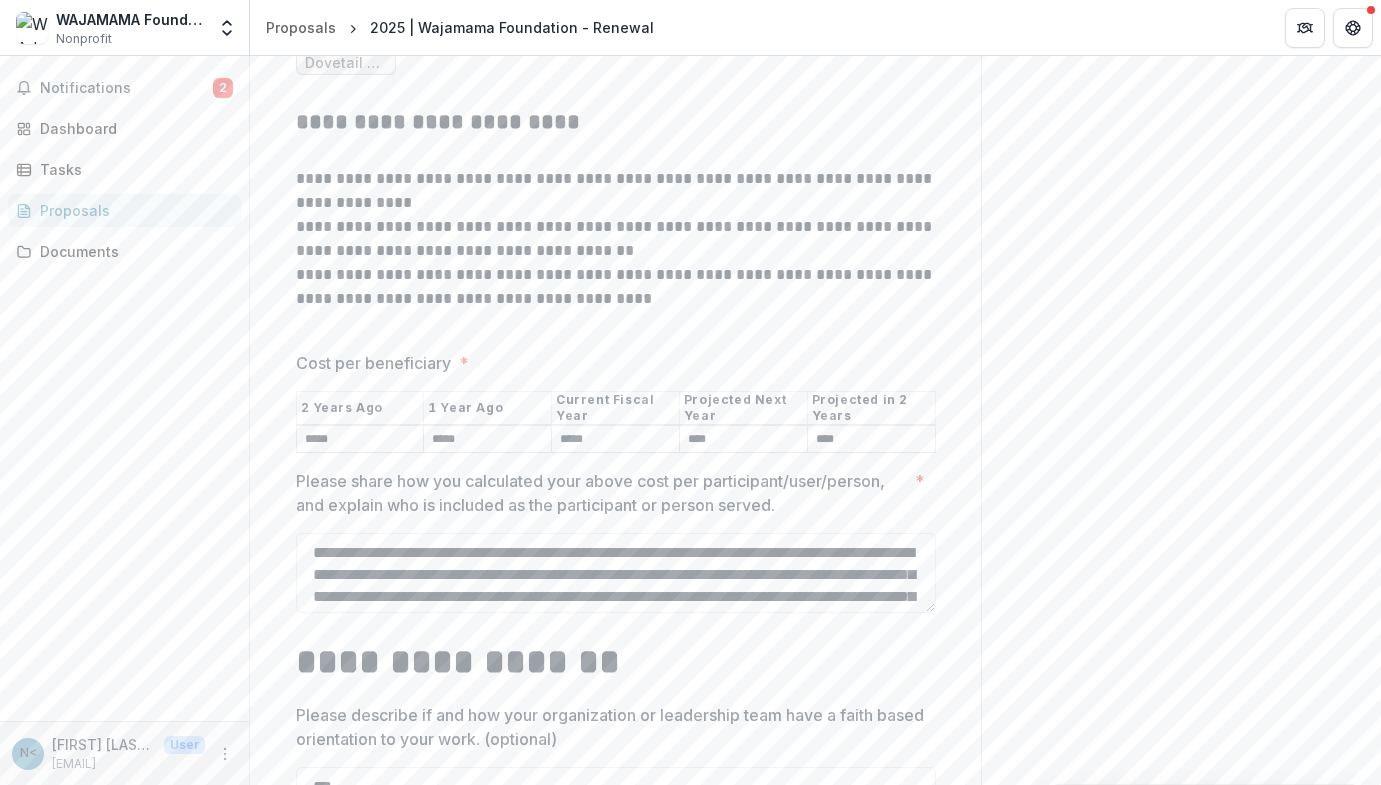click on "**********" at bounding box center (616, -4096) 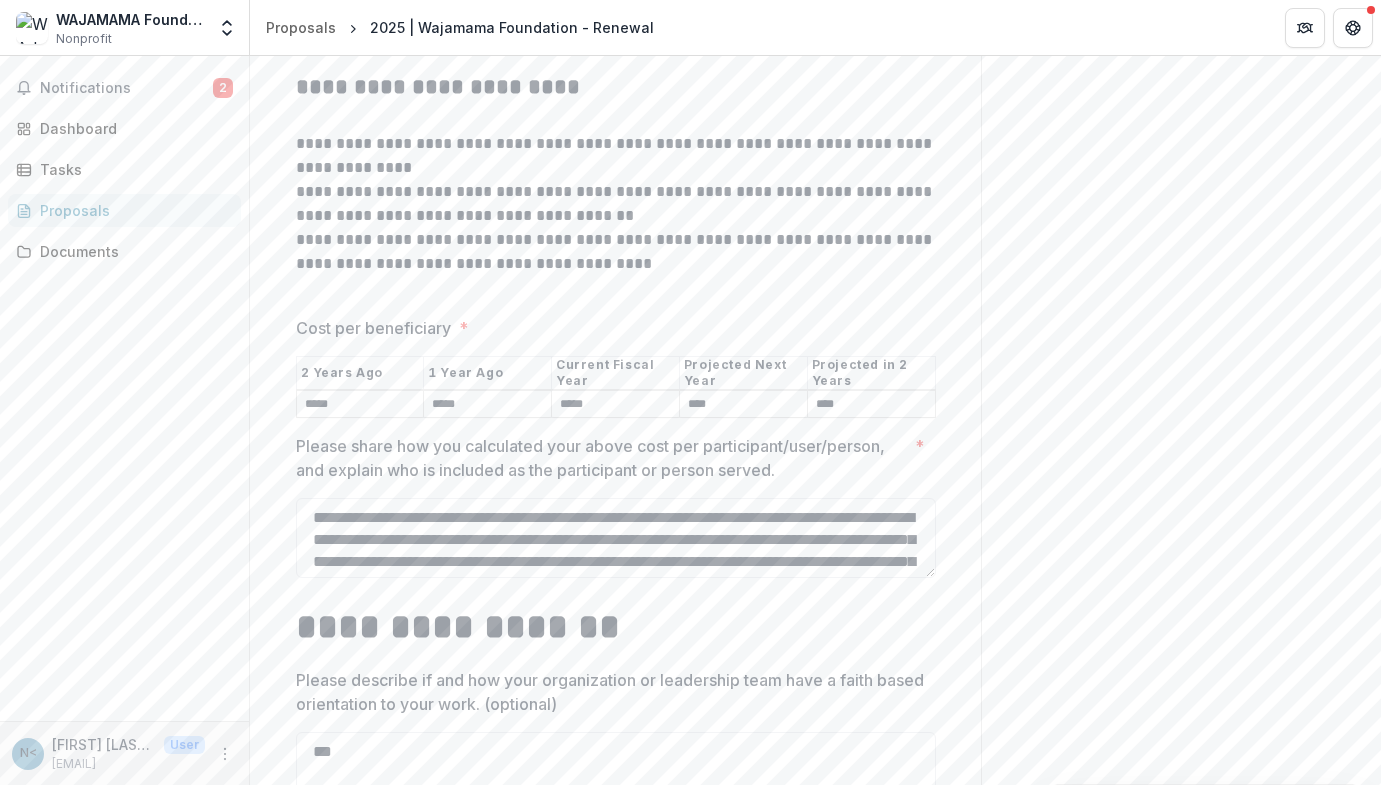 scroll, scrollTop: 12244, scrollLeft: 0, axis: vertical 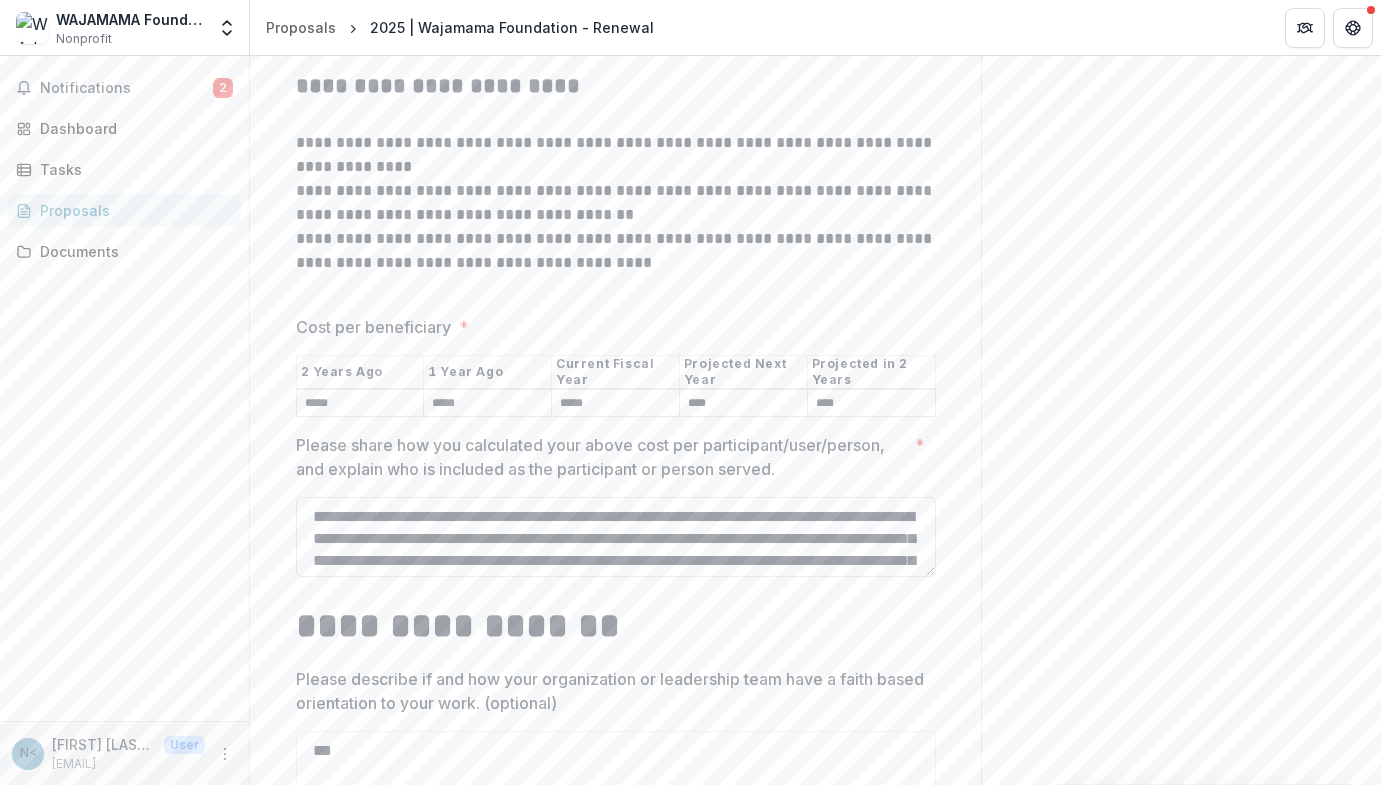 click on "**********" at bounding box center (616, 537) 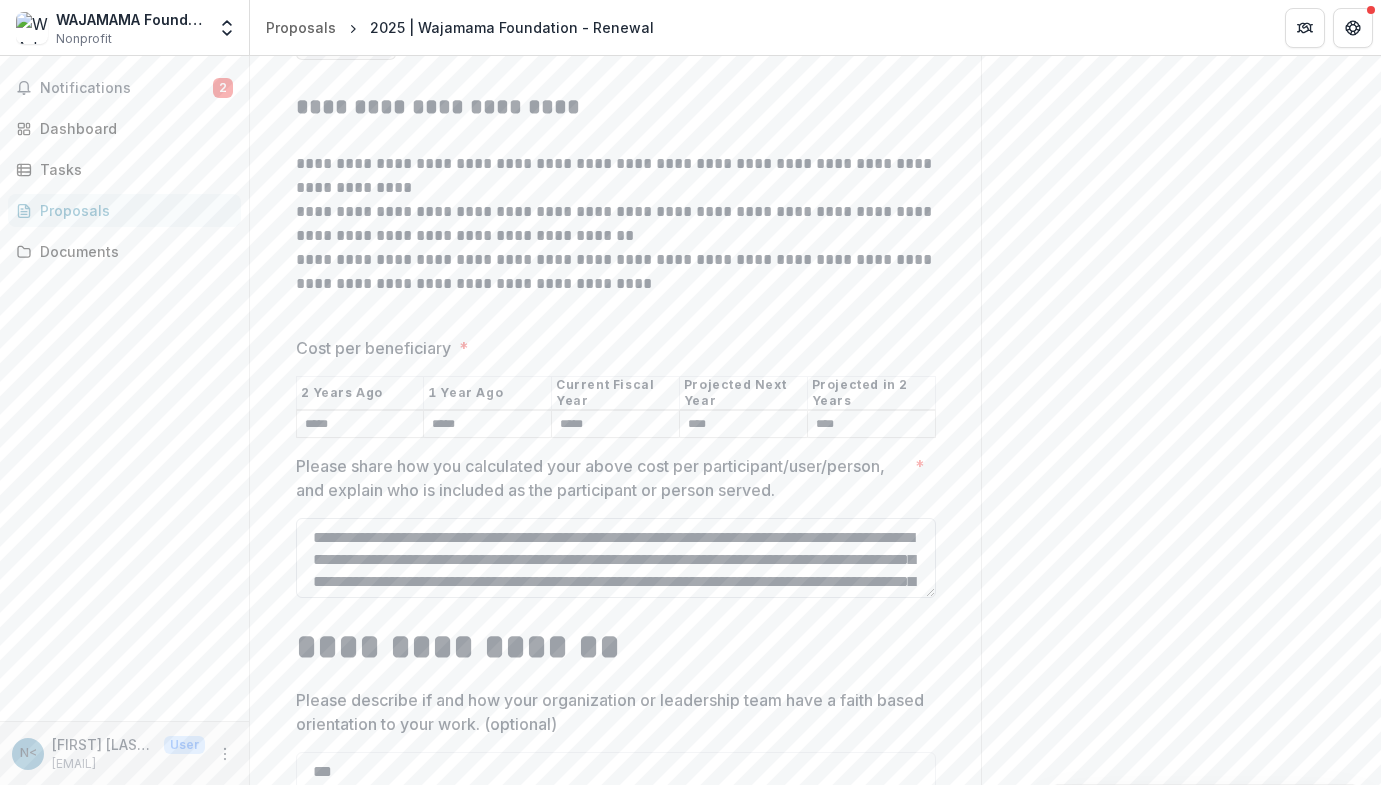 scroll, scrollTop: 12214, scrollLeft: 0, axis: vertical 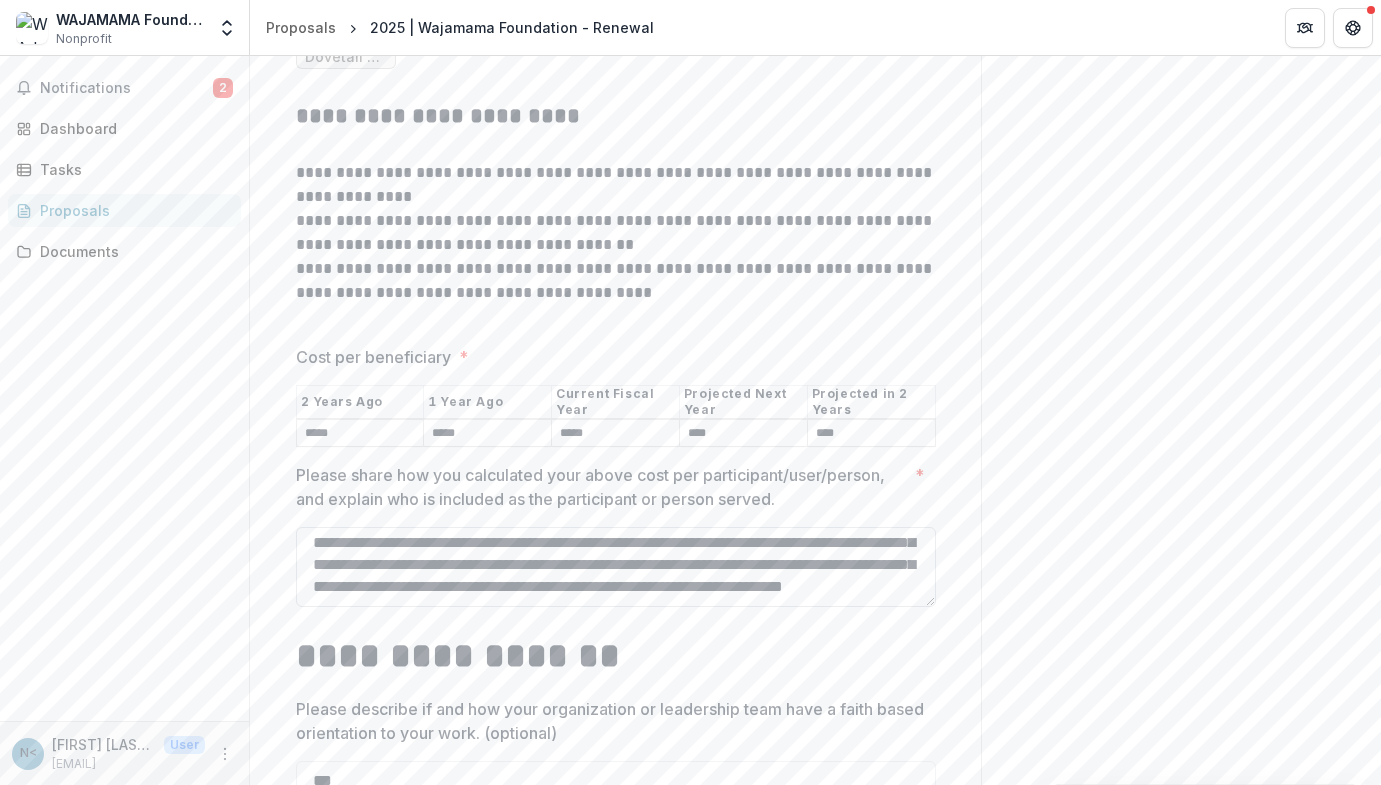 click on "**********" at bounding box center (616, 567) 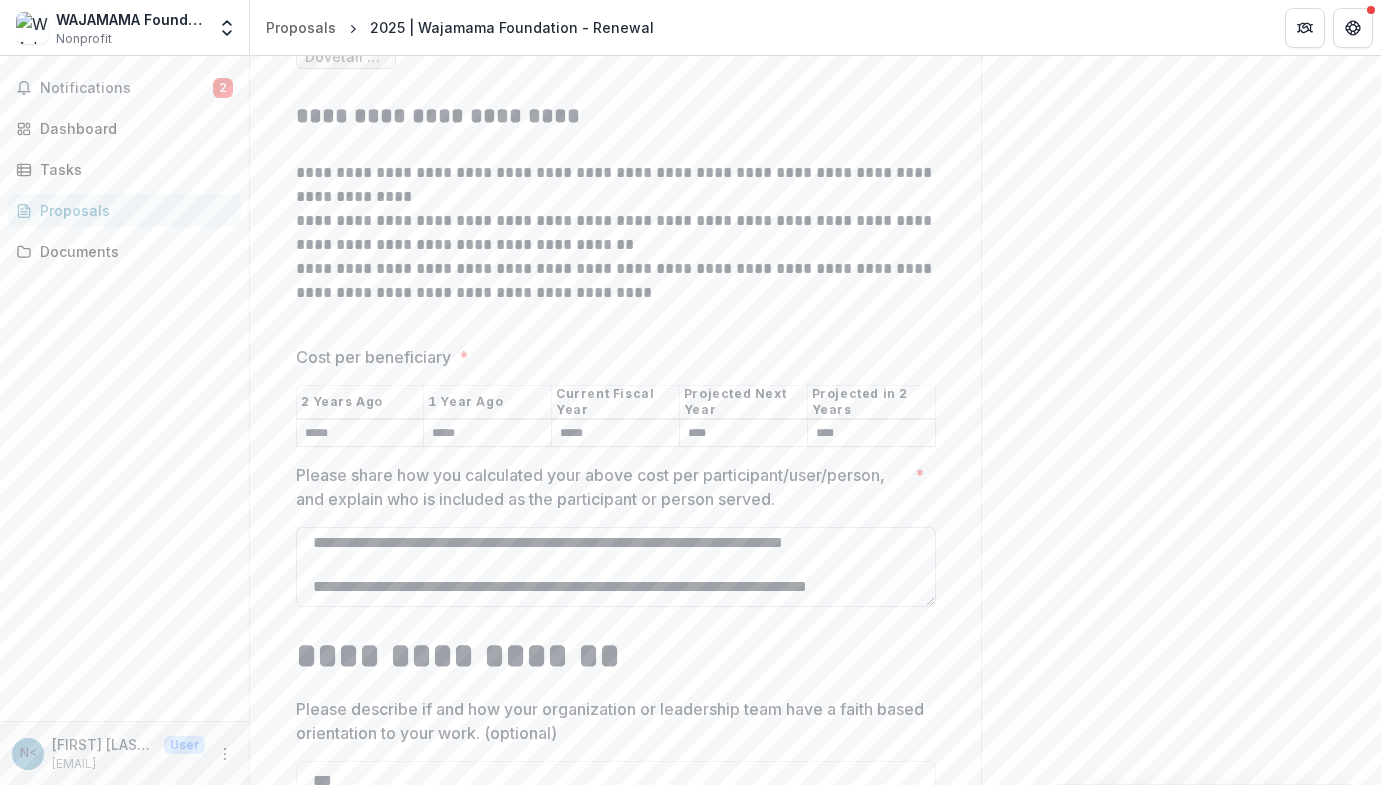 scroll, scrollTop: 150, scrollLeft: 0, axis: vertical 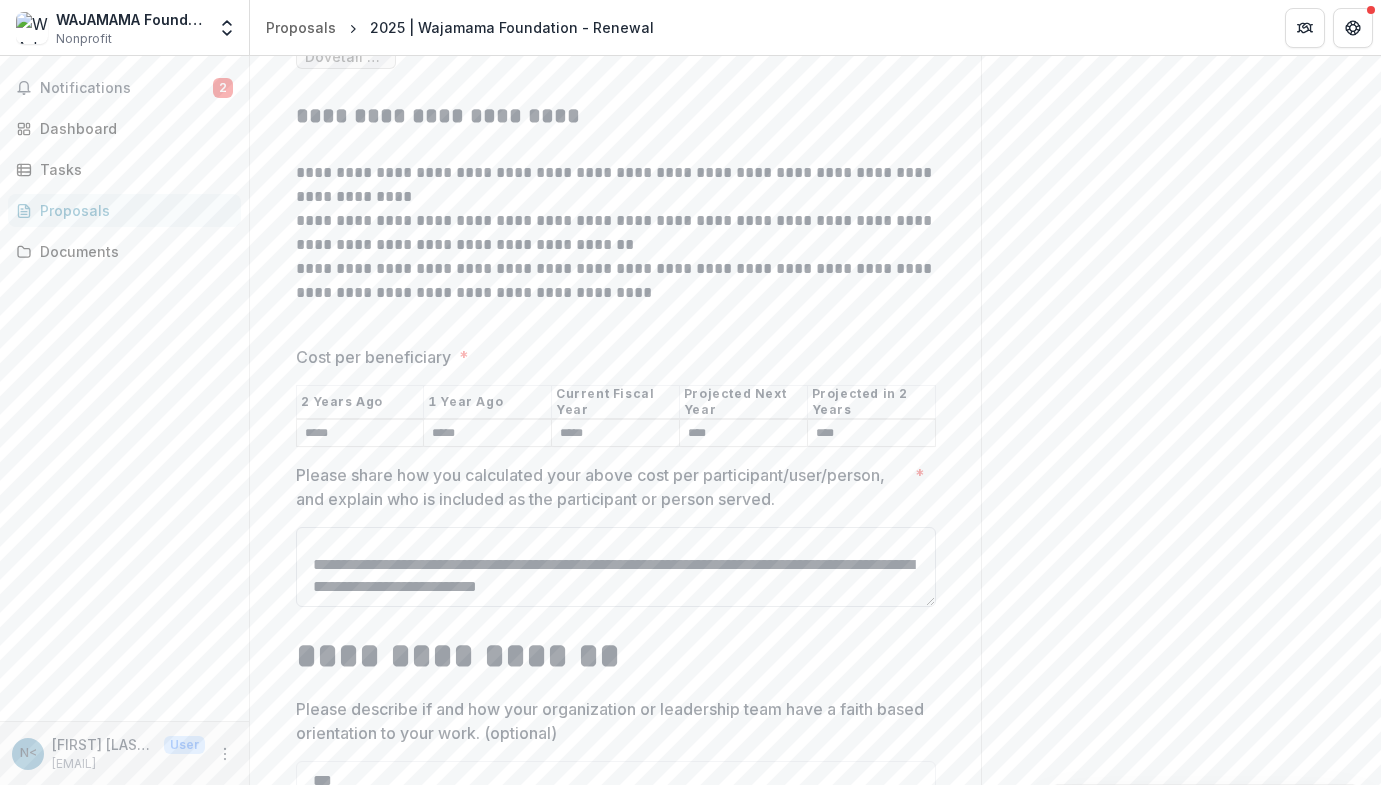 click on "**********" at bounding box center (616, 567) 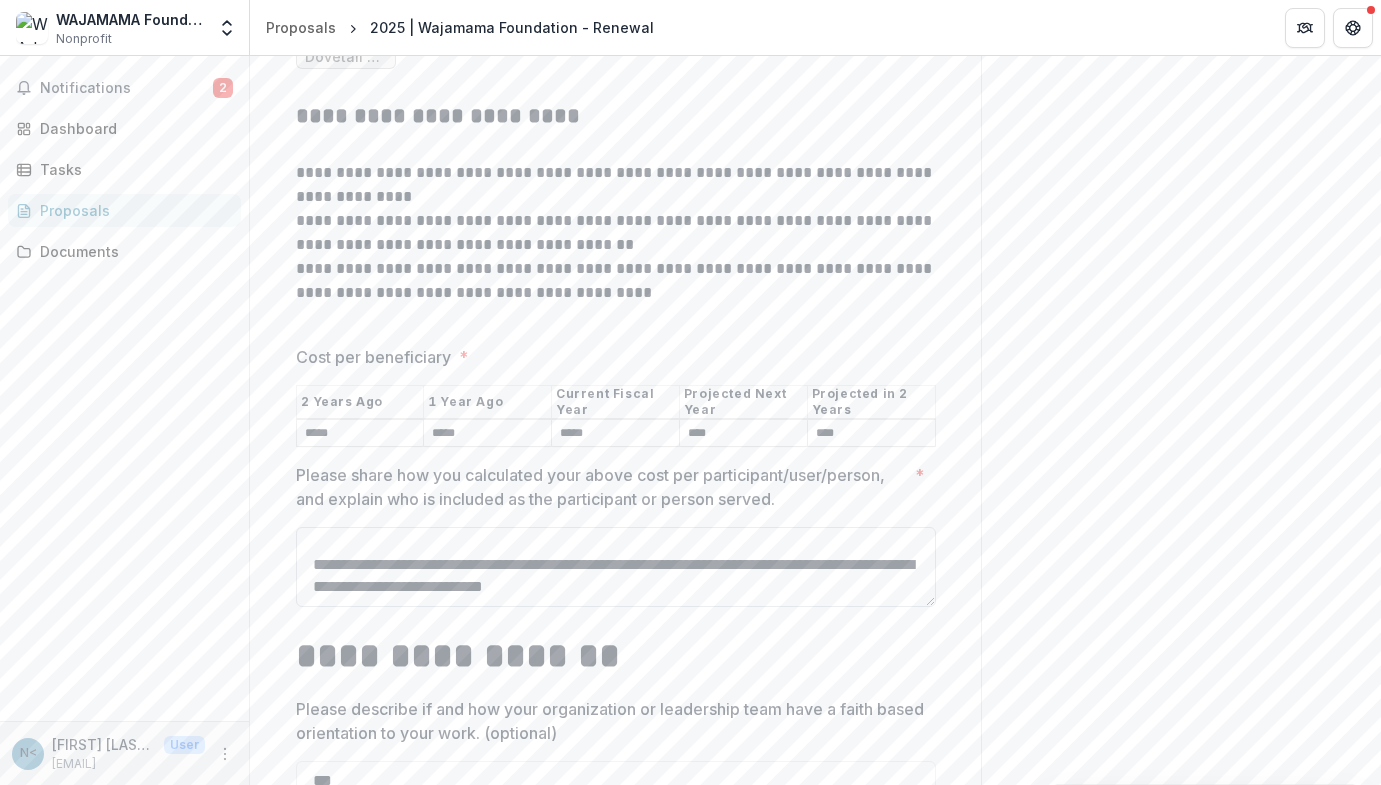 click on "**********" at bounding box center [616, 567] 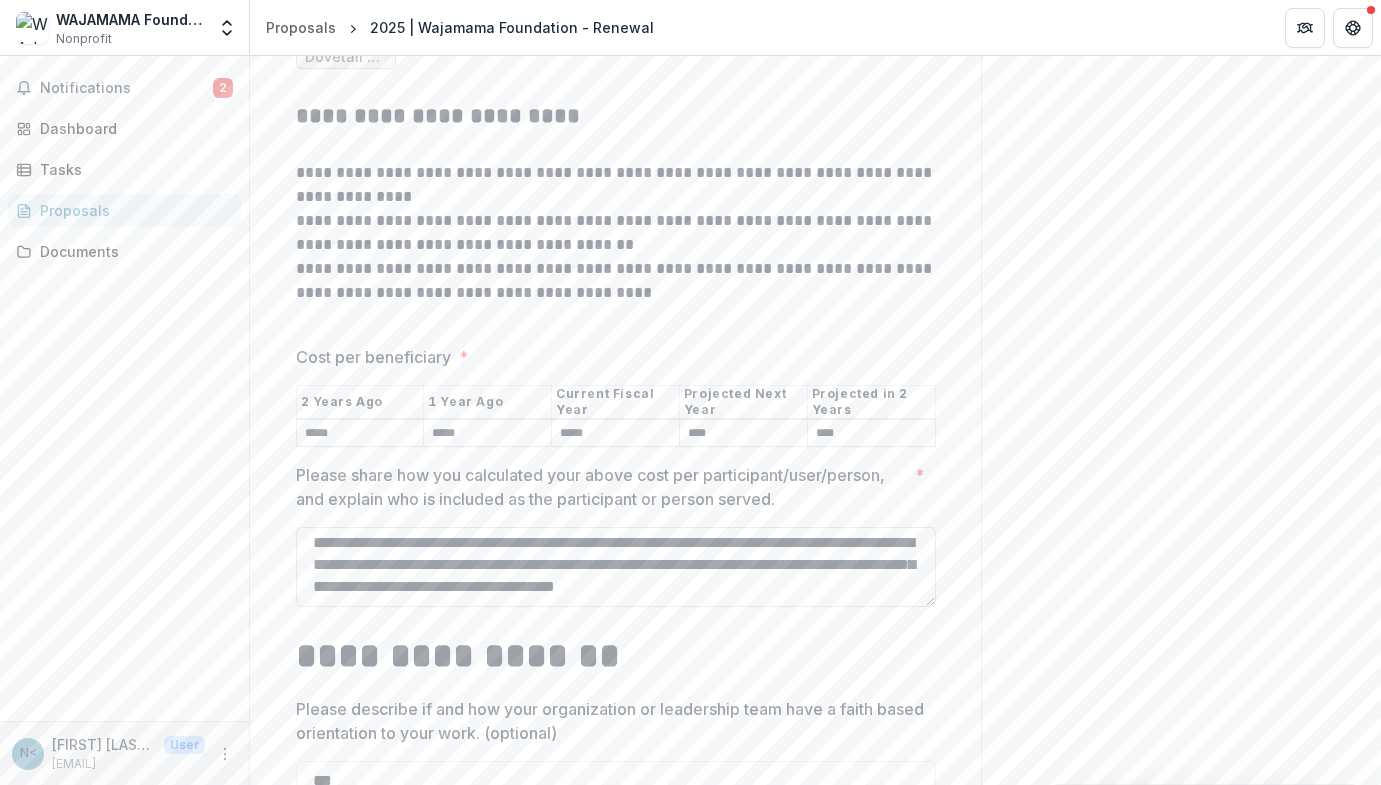scroll, scrollTop: 194, scrollLeft: 0, axis: vertical 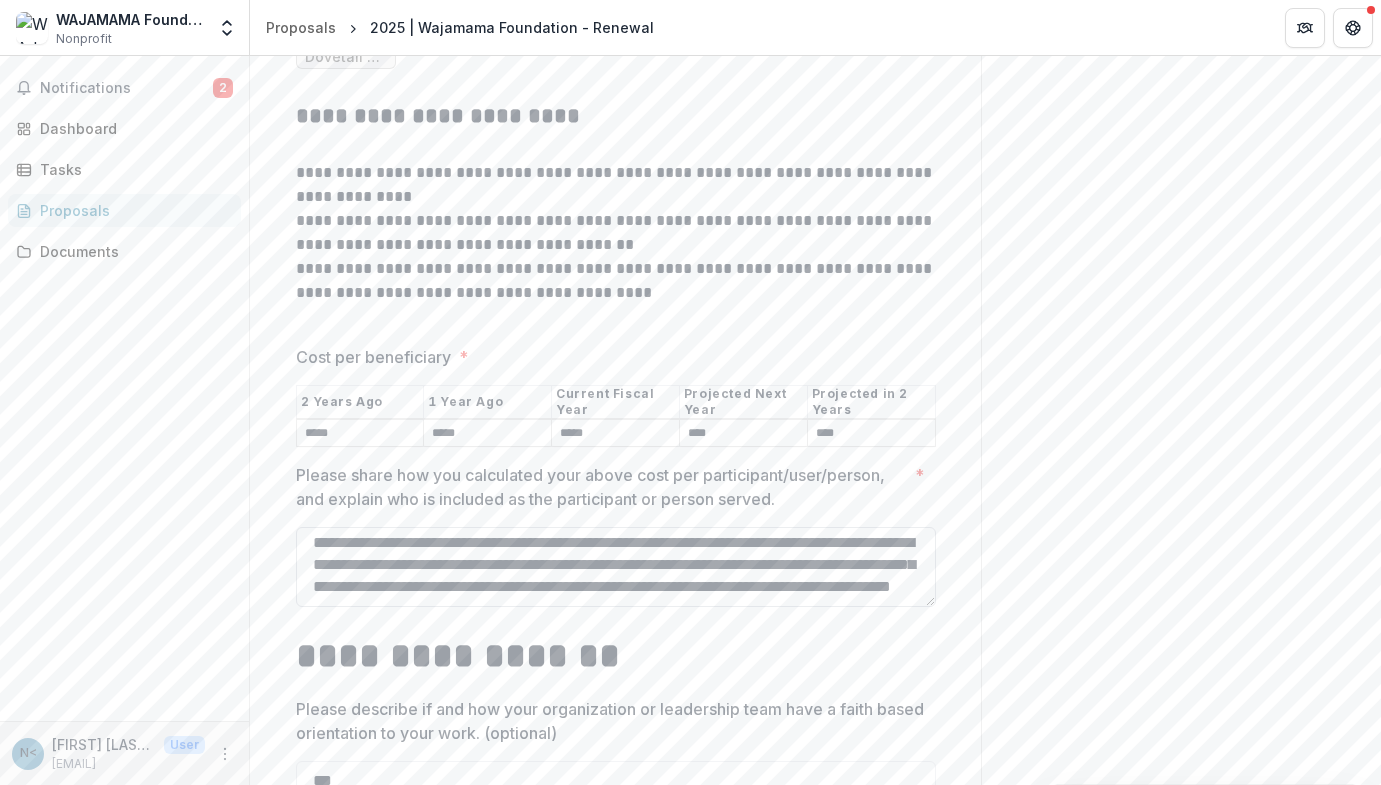 click on "**********" at bounding box center [616, 567] 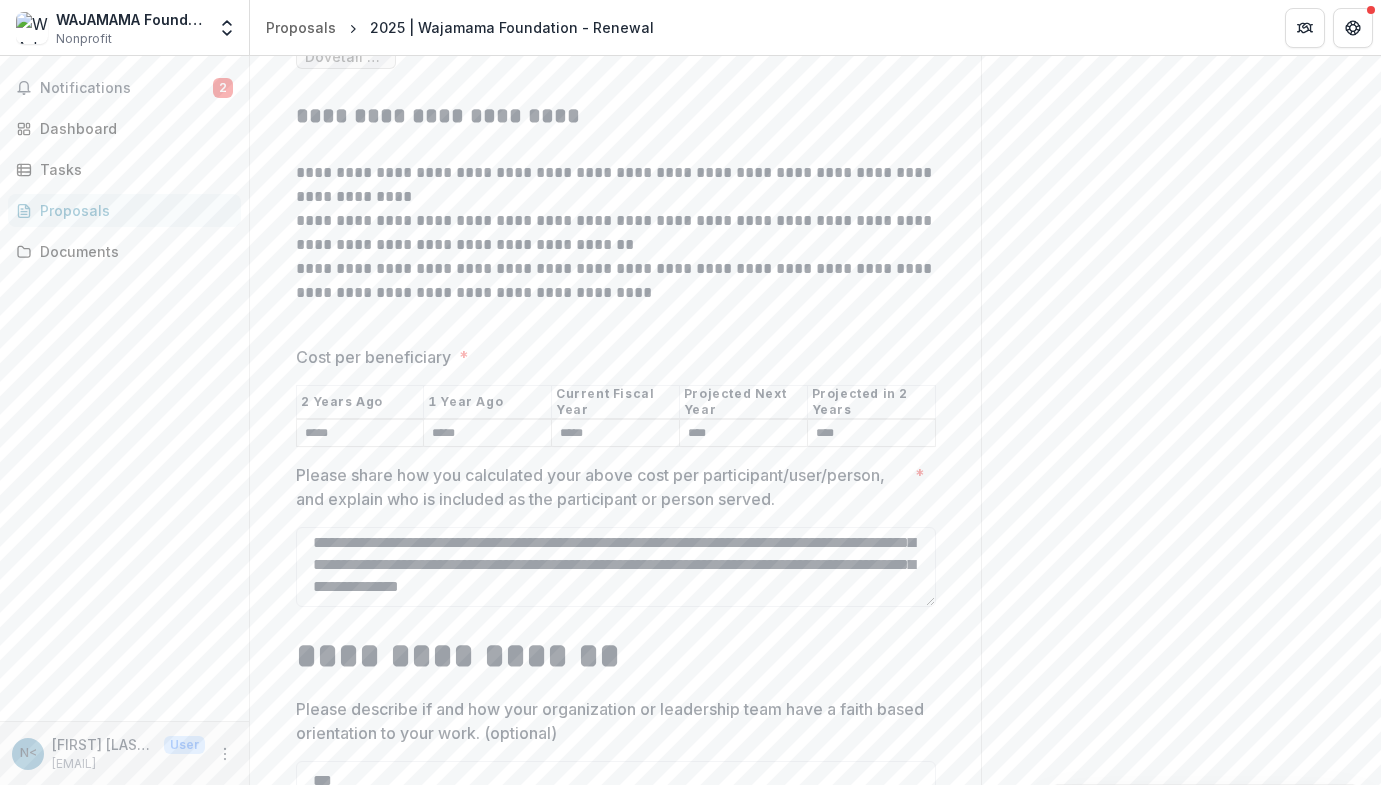 scroll, scrollTop: 216, scrollLeft: 0, axis: vertical 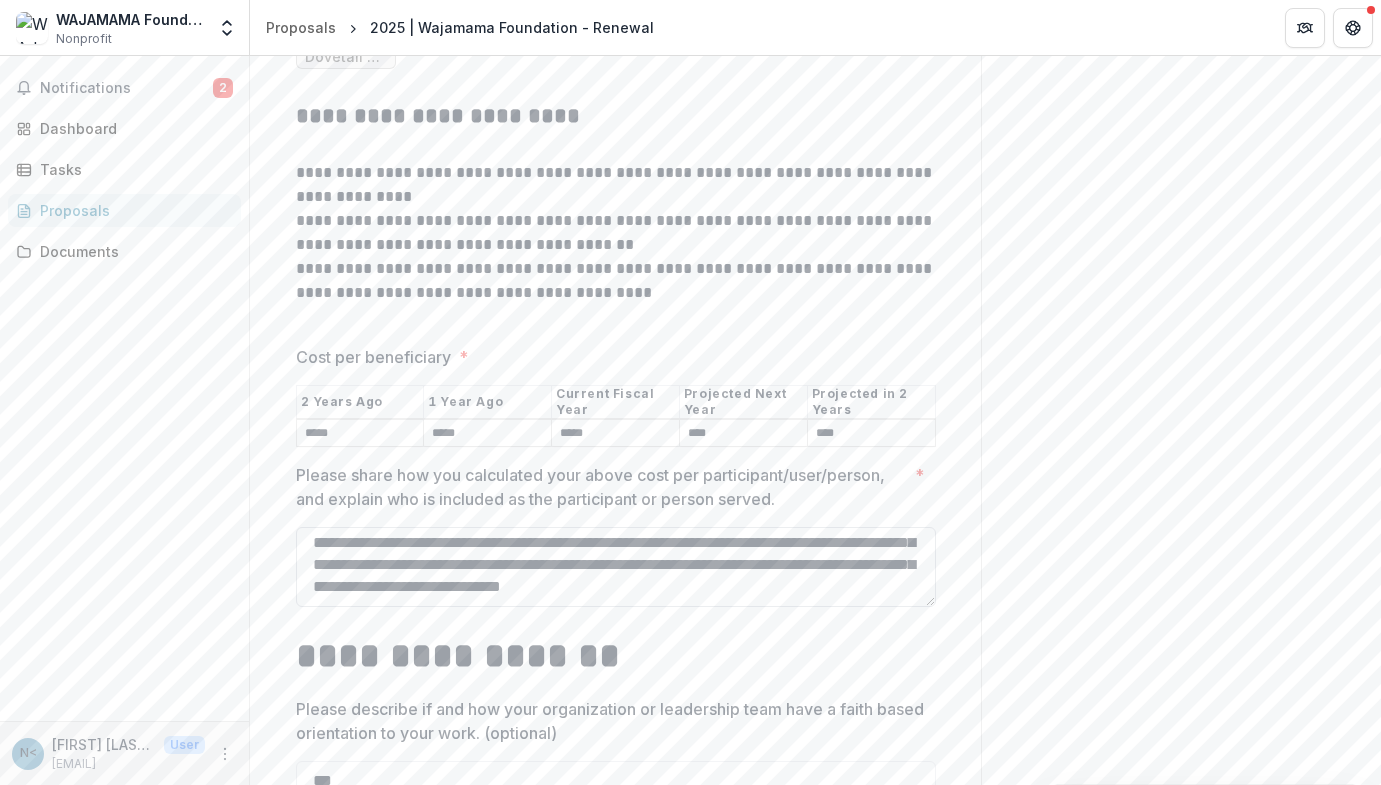 drag, startPoint x: 774, startPoint y: 526, endPoint x: 905, endPoint y: 530, distance: 131.06105 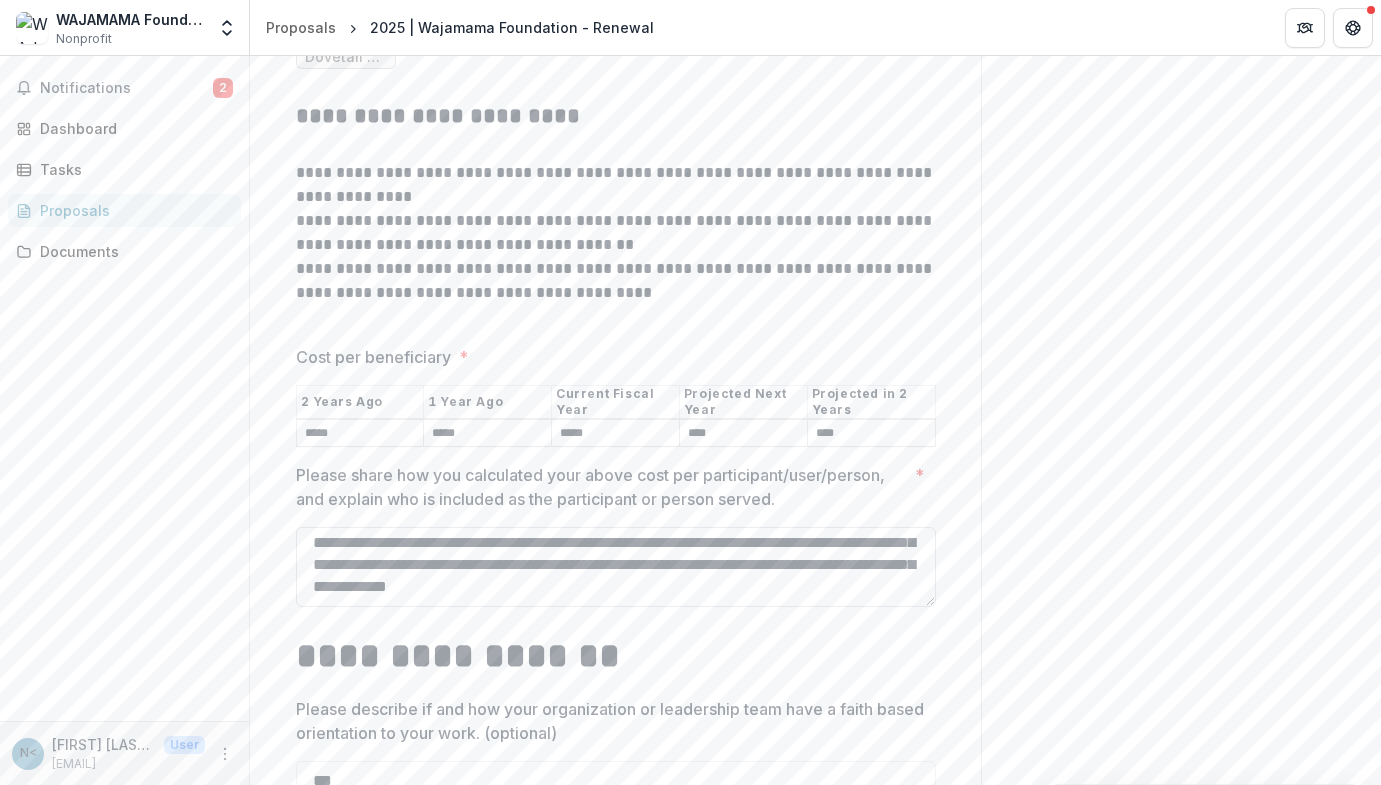 click on "**********" at bounding box center [616, 567] 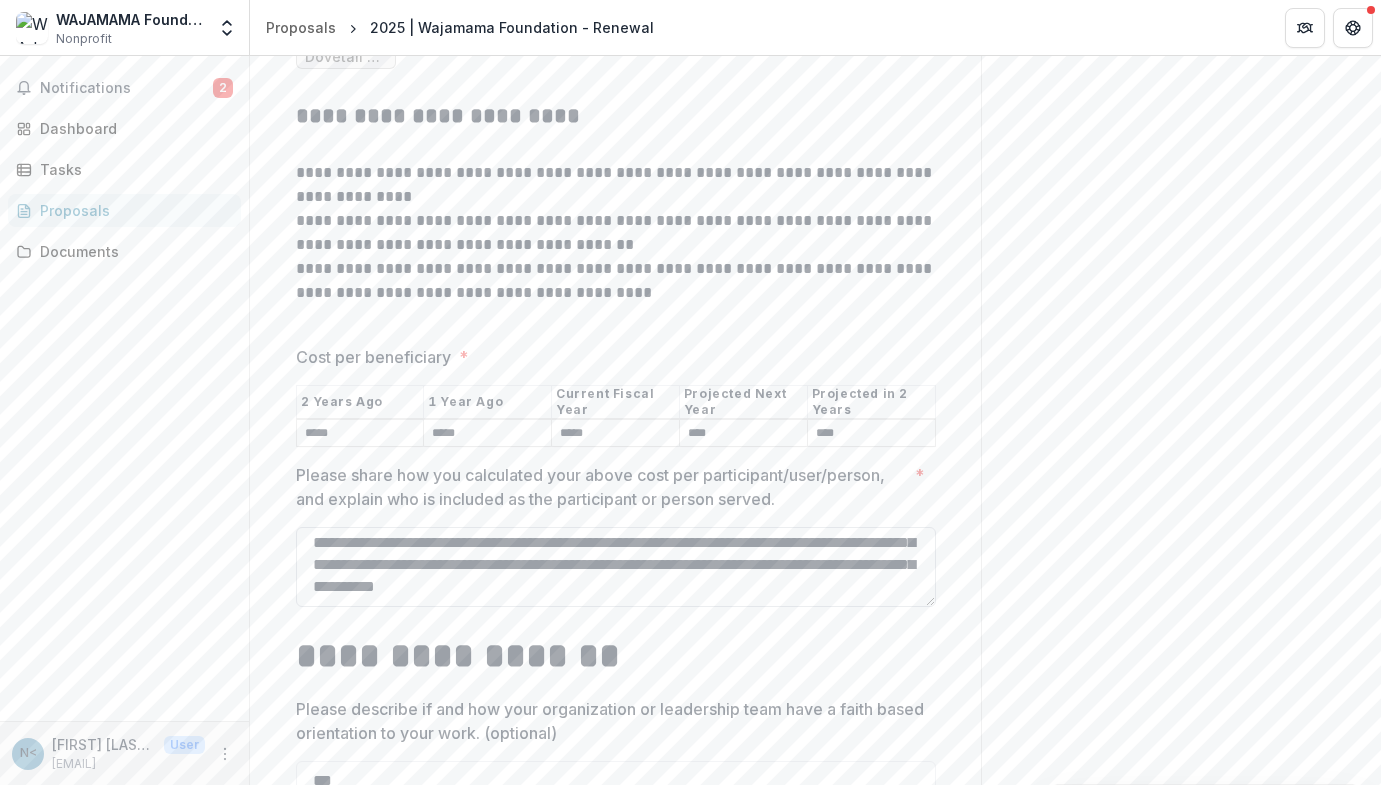 scroll, scrollTop: 202, scrollLeft: 0, axis: vertical 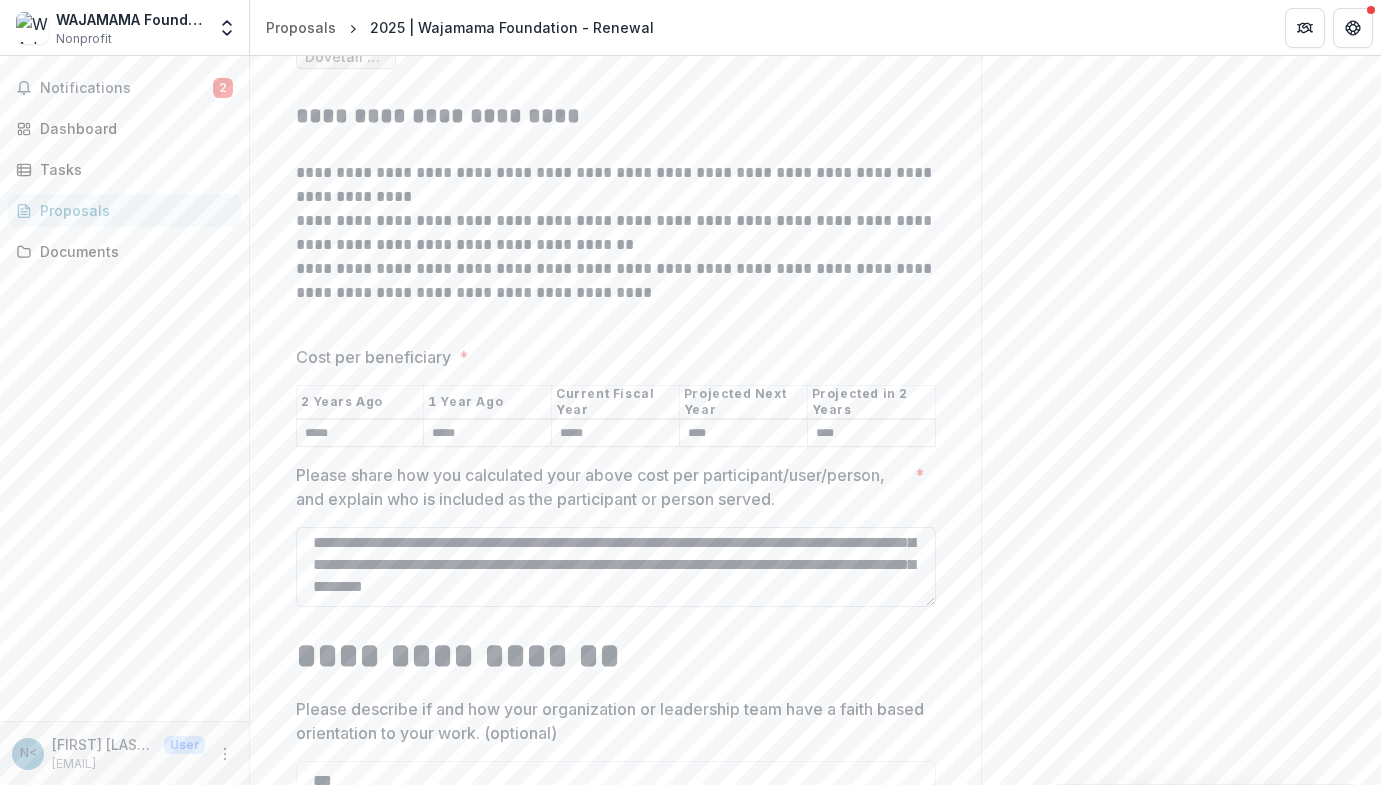 click on "**********" at bounding box center [616, 567] 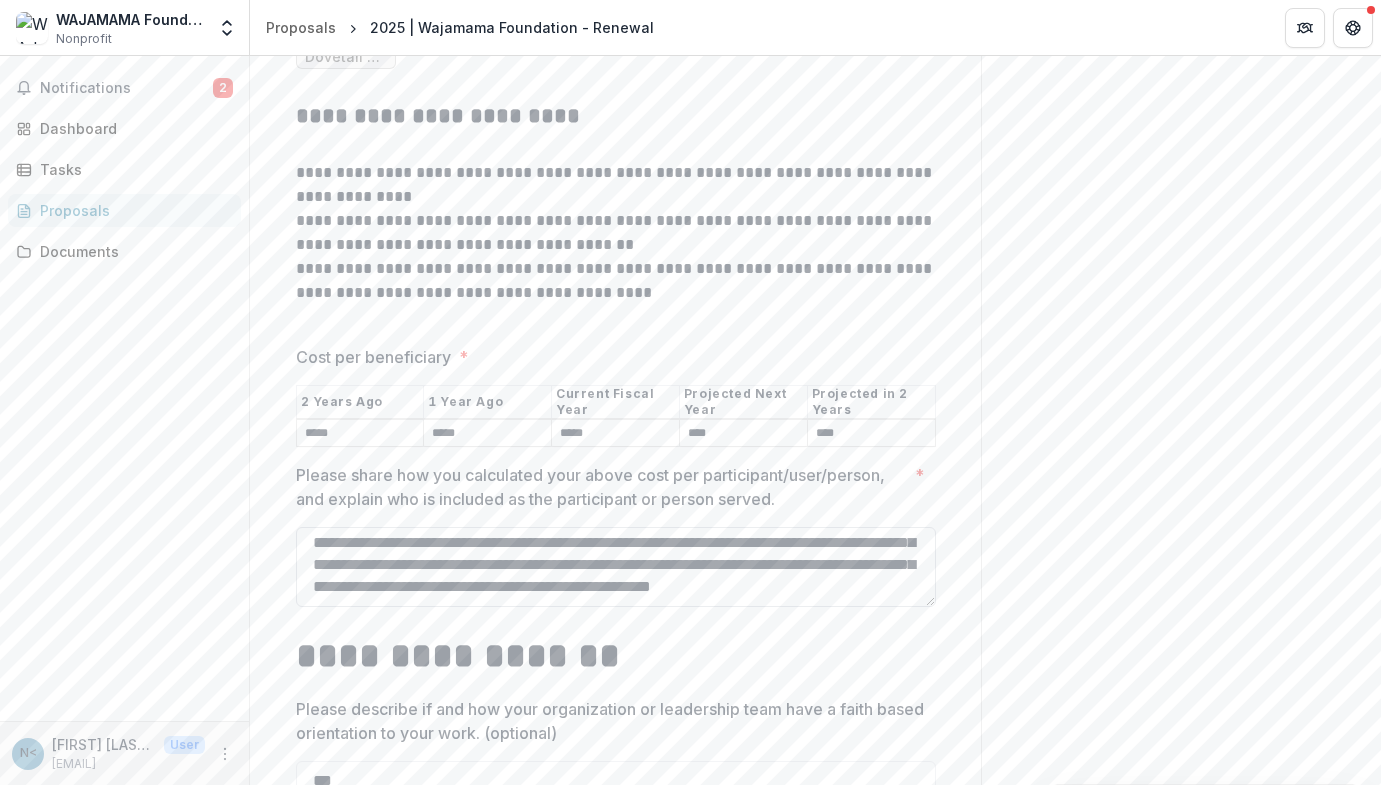 scroll, scrollTop: 260, scrollLeft: 0, axis: vertical 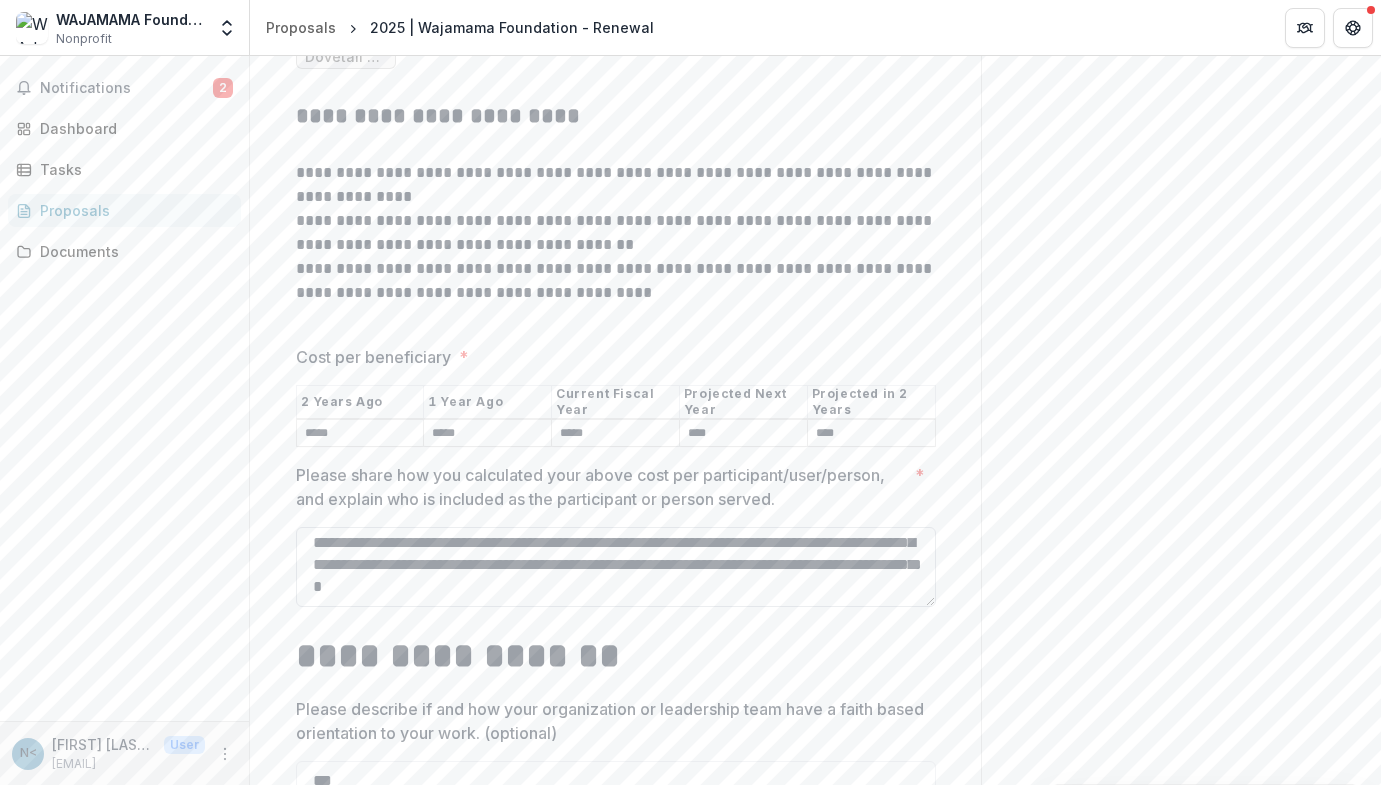 click on "**********" at bounding box center [616, 567] 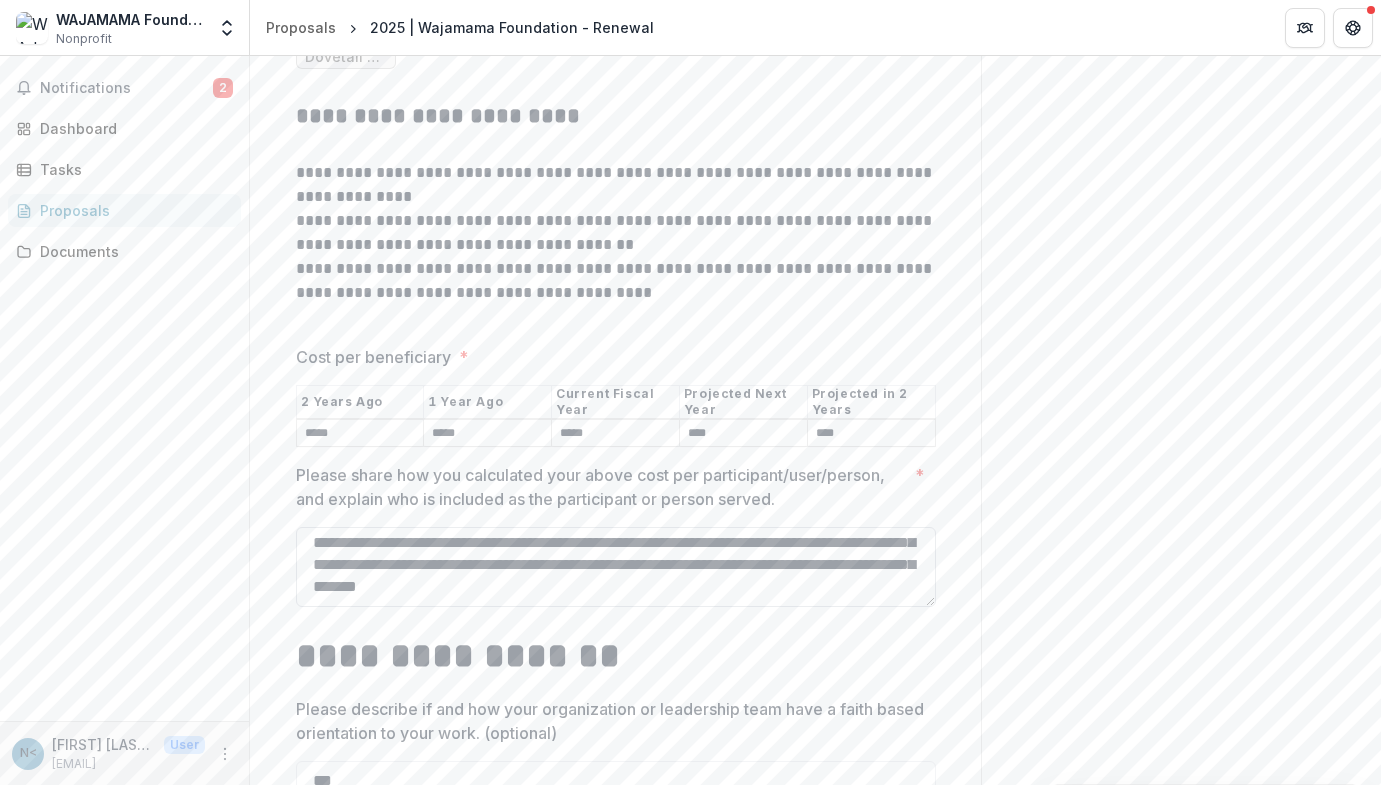 scroll, scrollTop: 304, scrollLeft: 0, axis: vertical 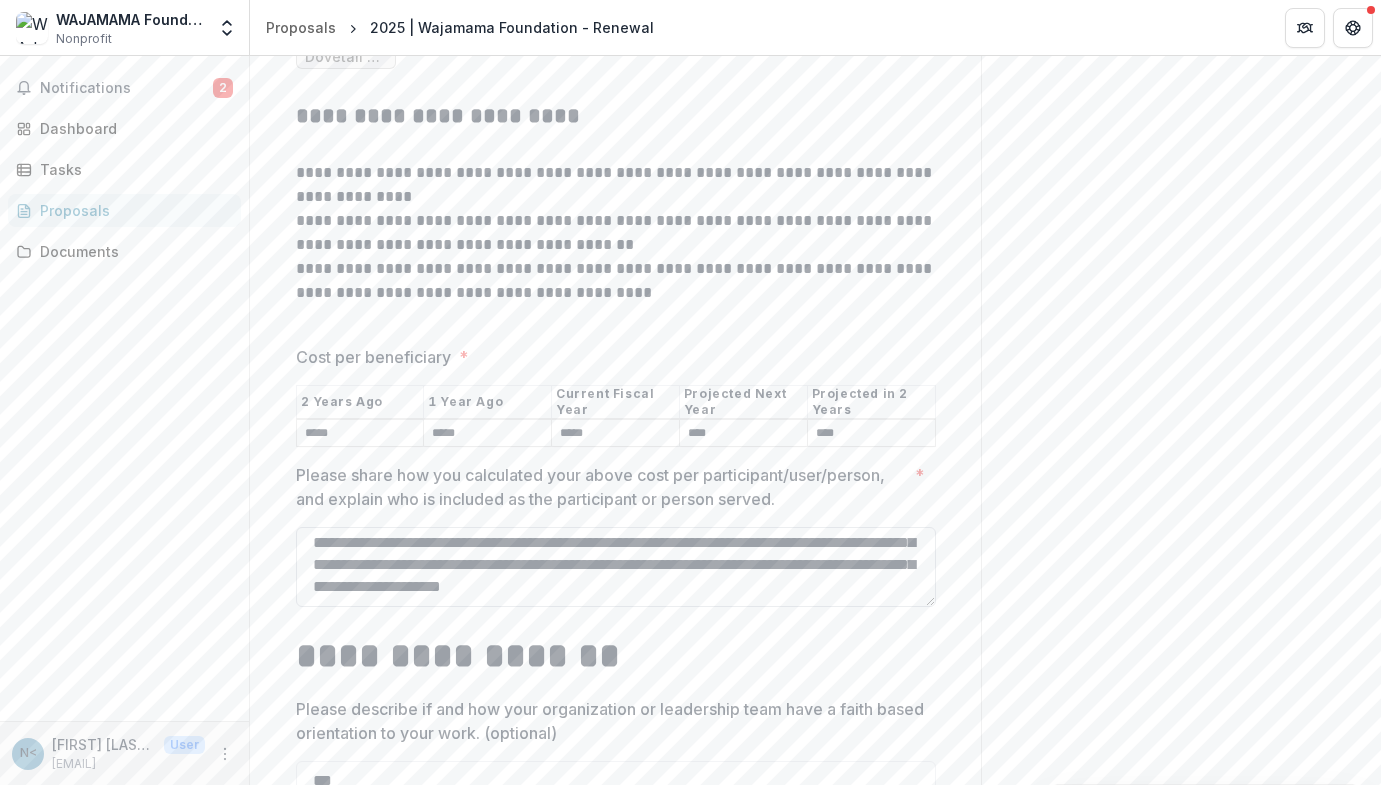 type on "**********" 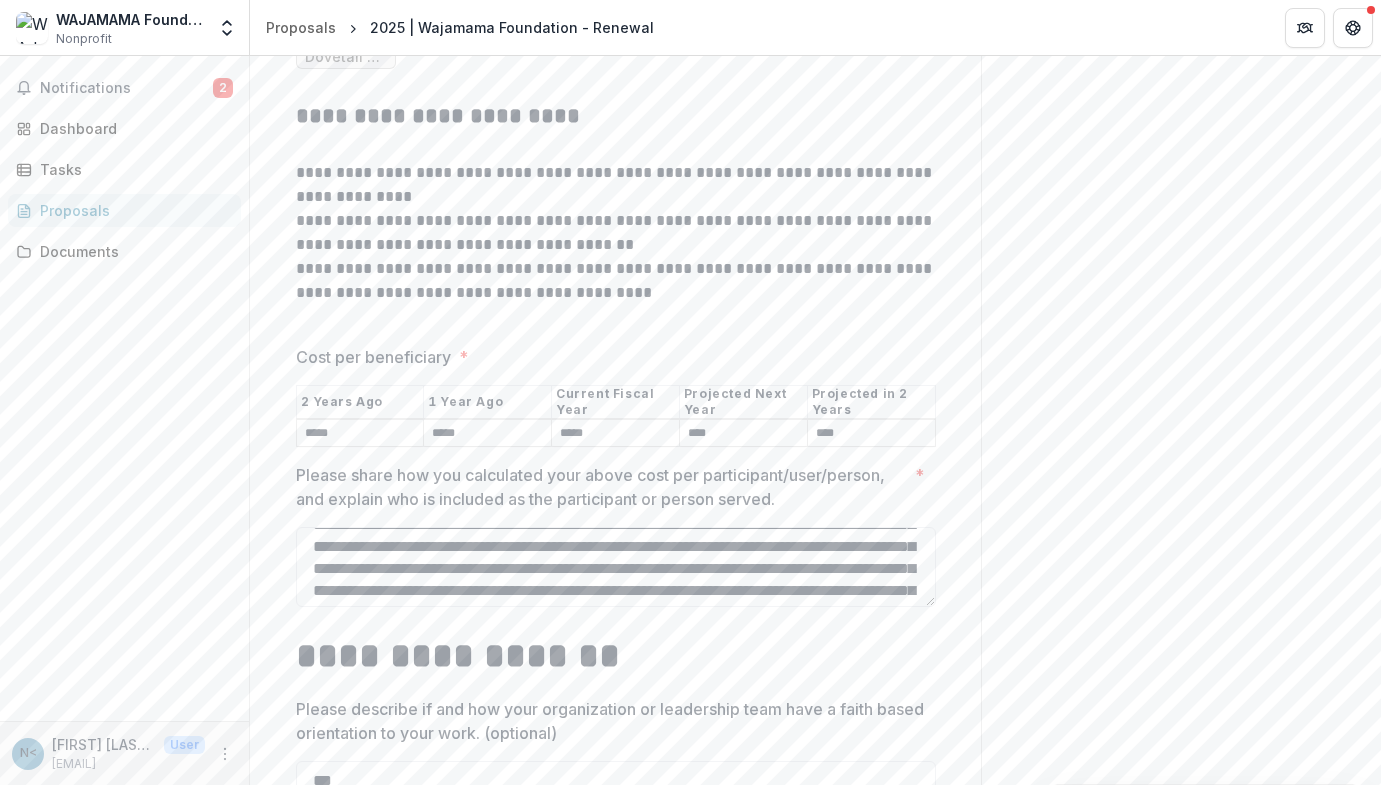 scroll, scrollTop: 0, scrollLeft: 0, axis: both 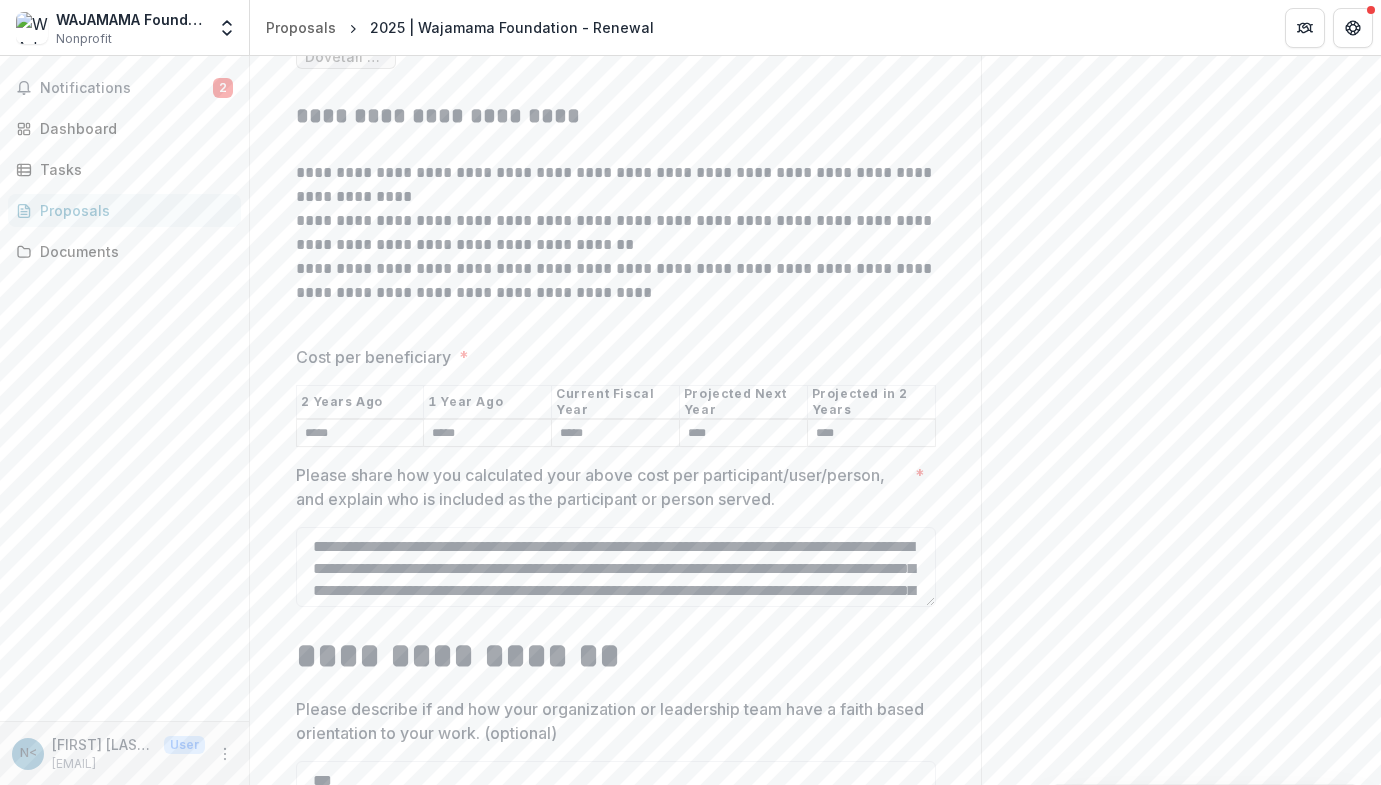 drag, startPoint x: 444, startPoint y: 546, endPoint x: 261, endPoint y: 358, distance: 262.36044 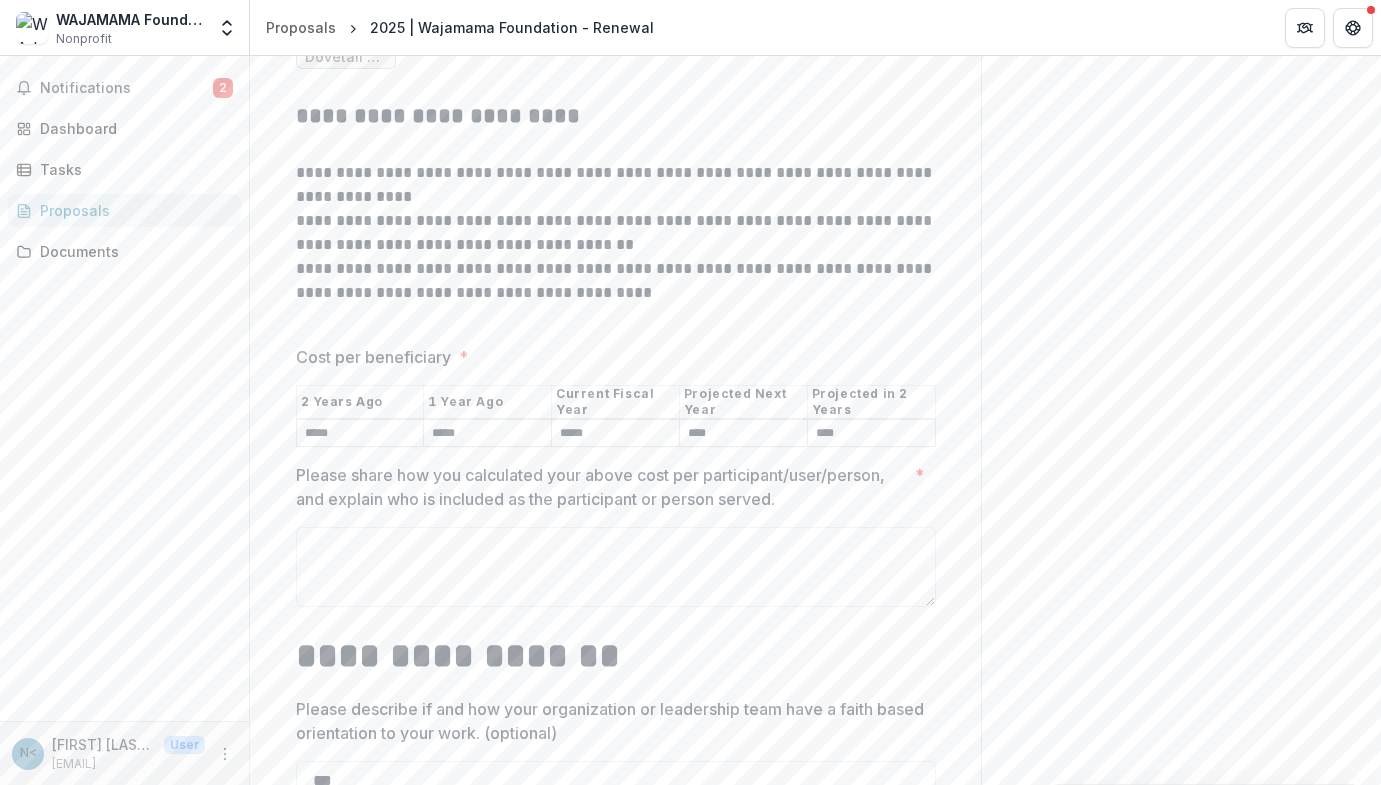 paste on "**********" 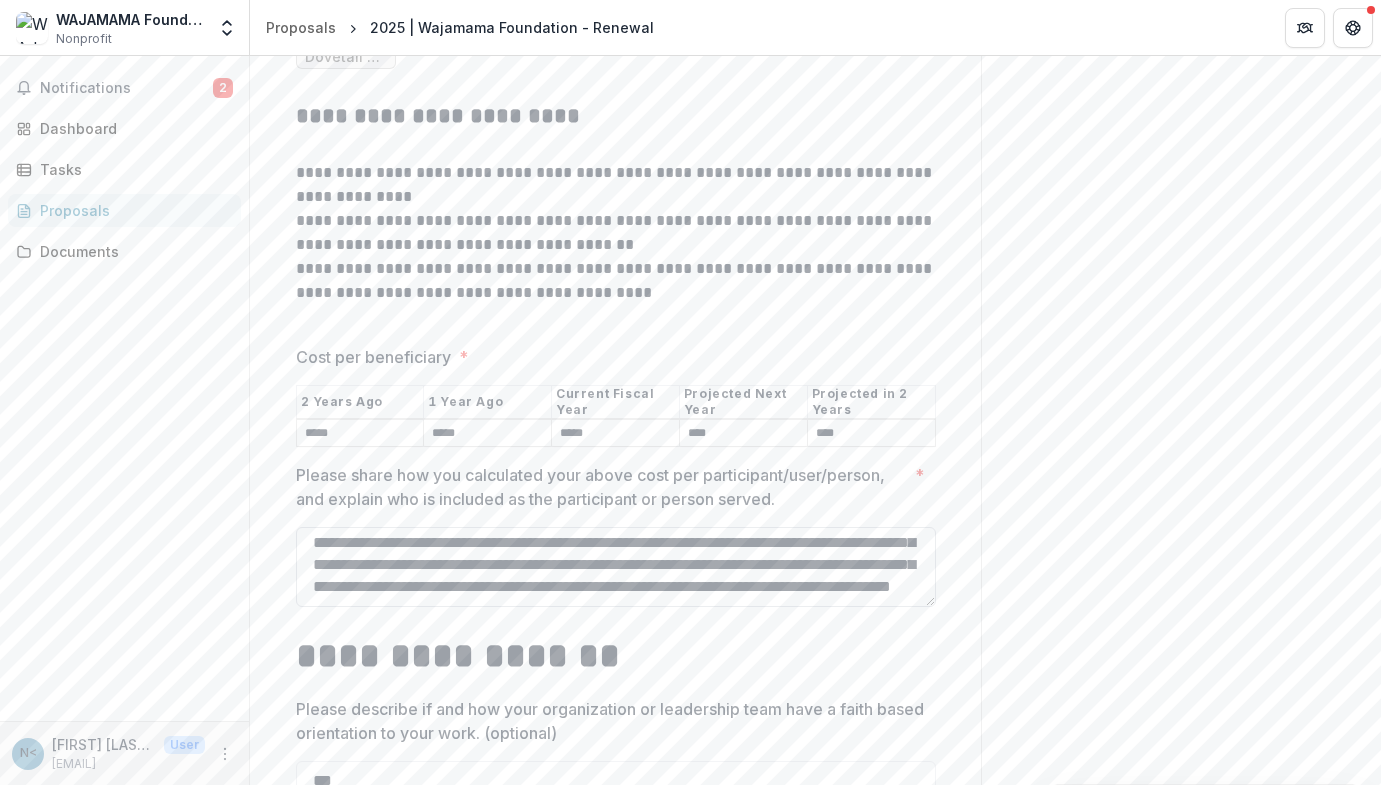 scroll, scrollTop: 378, scrollLeft: 0, axis: vertical 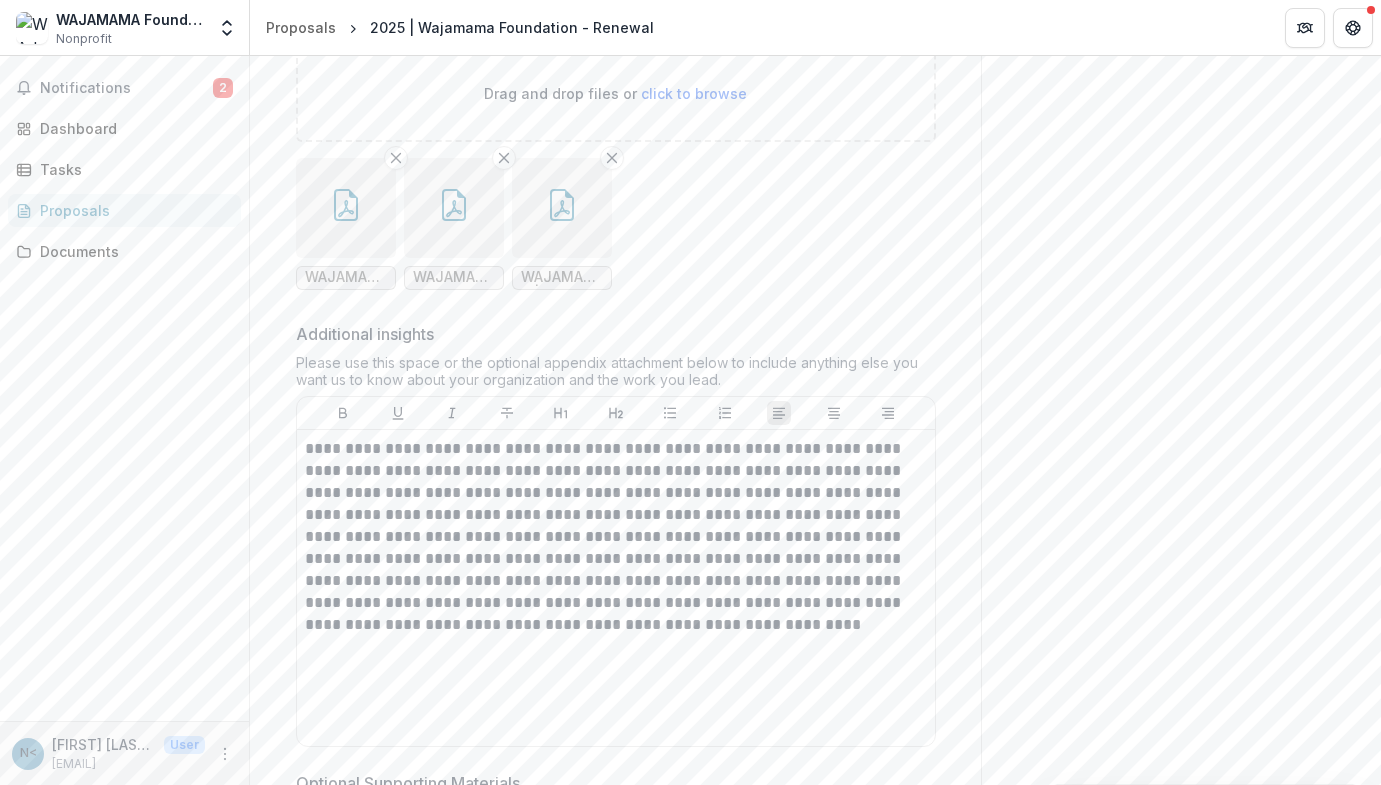 type on "**********" 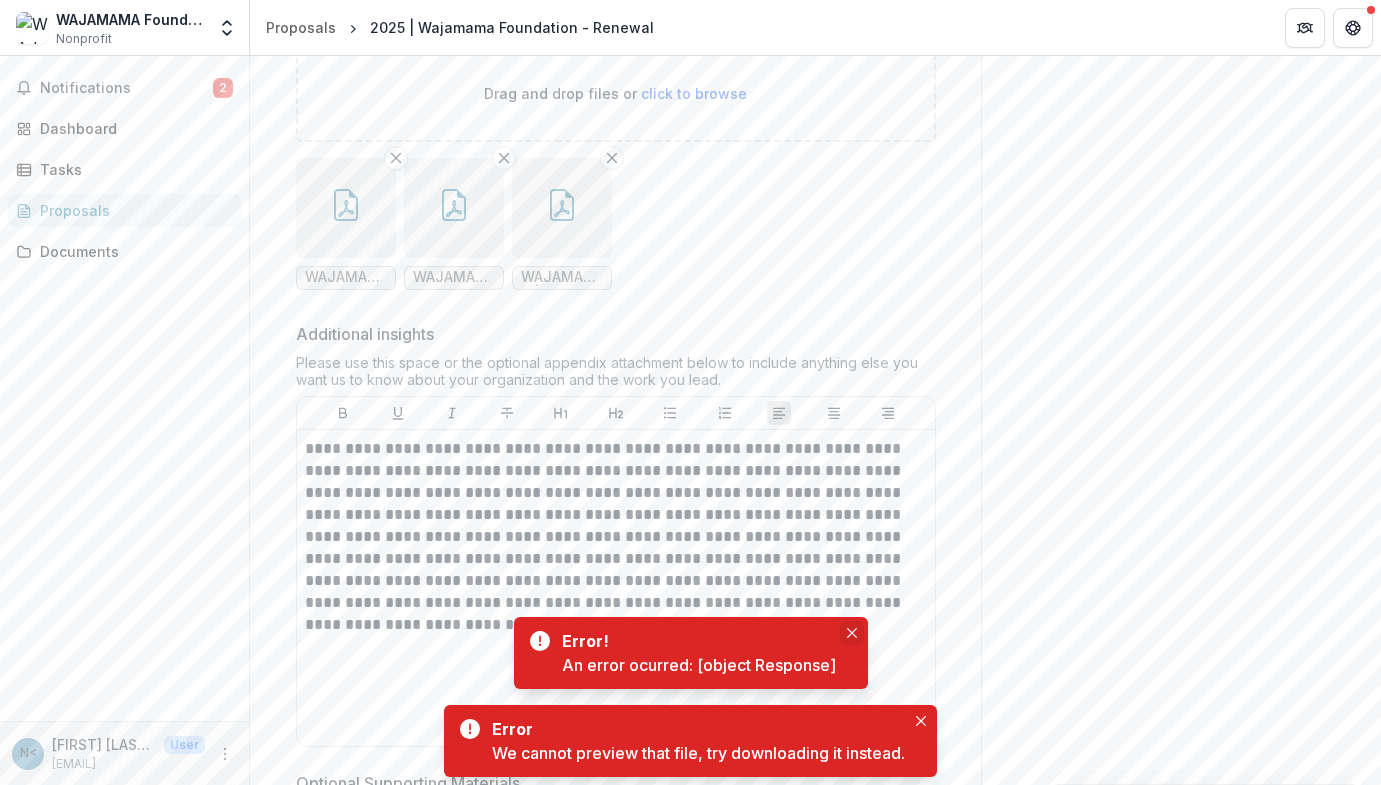 click 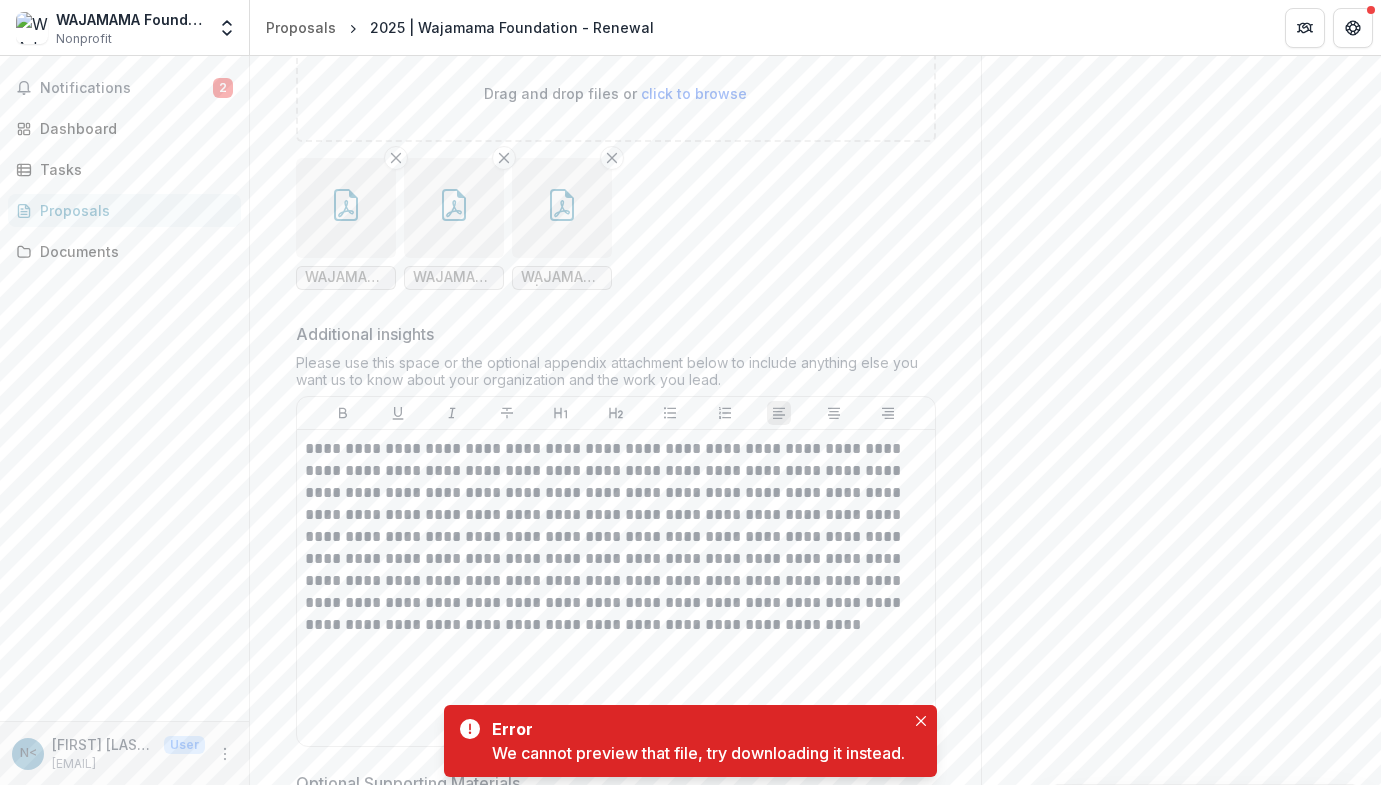 drag, startPoint x: 925, startPoint y: 723, endPoint x: 910, endPoint y: 714, distance: 17.492855 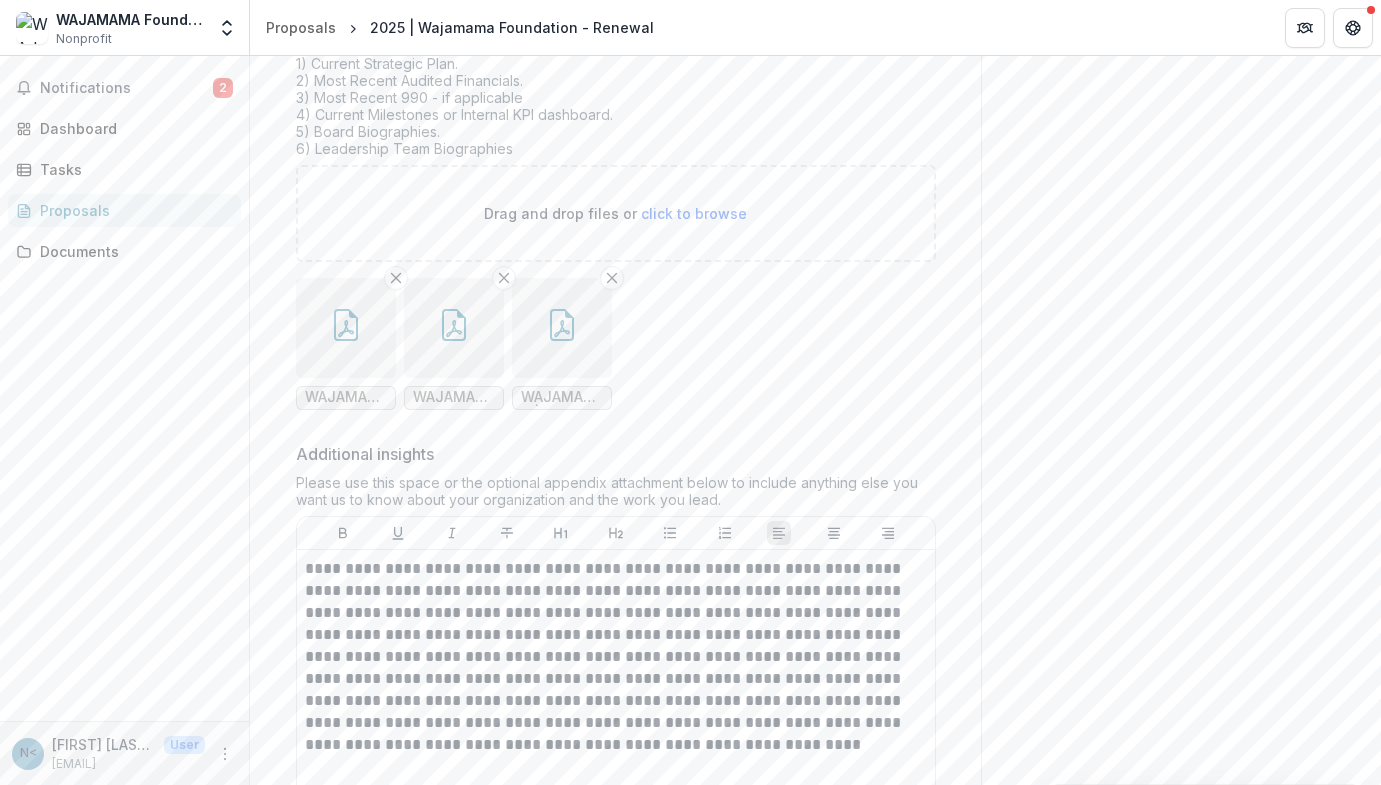scroll, scrollTop: 14739, scrollLeft: 0, axis: vertical 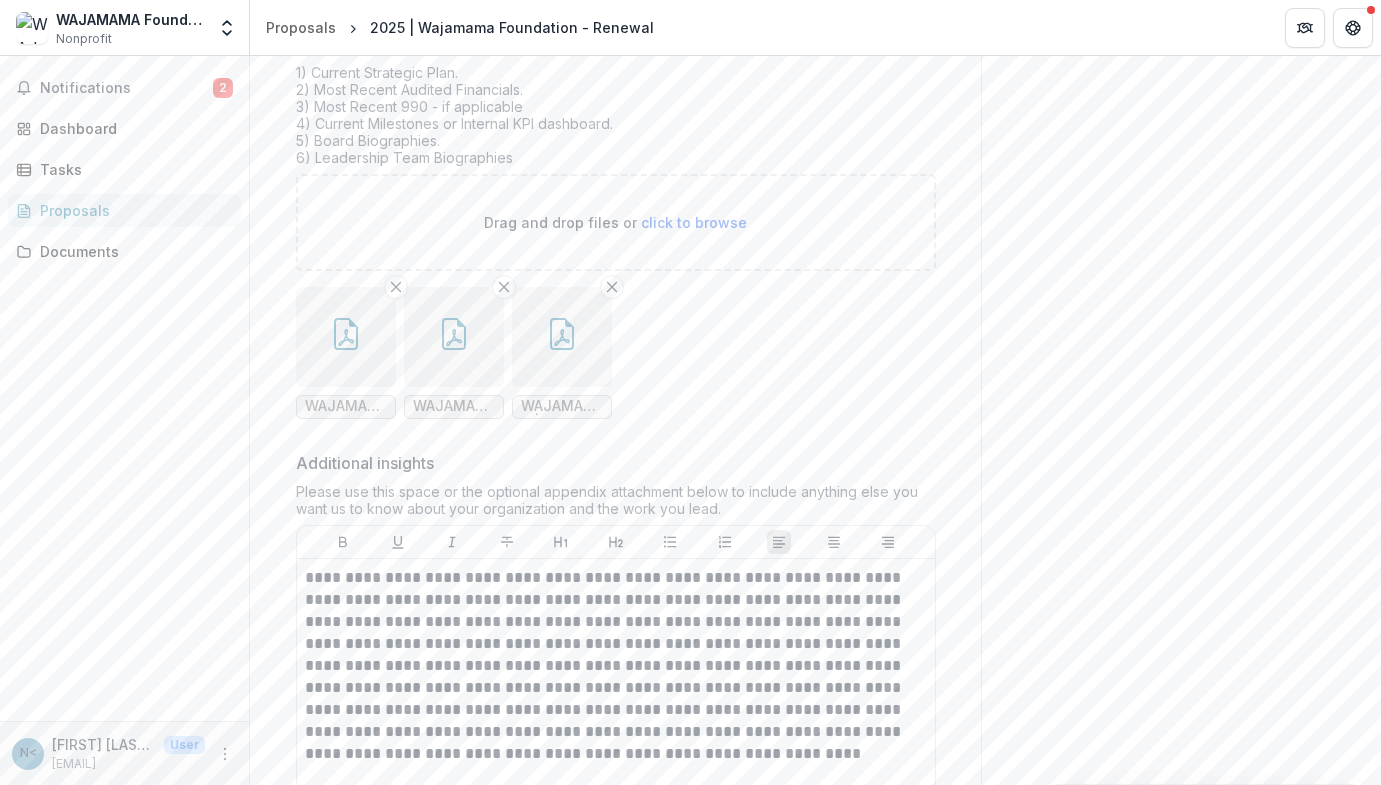 click on "click to browse" at bounding box center [694, 222] 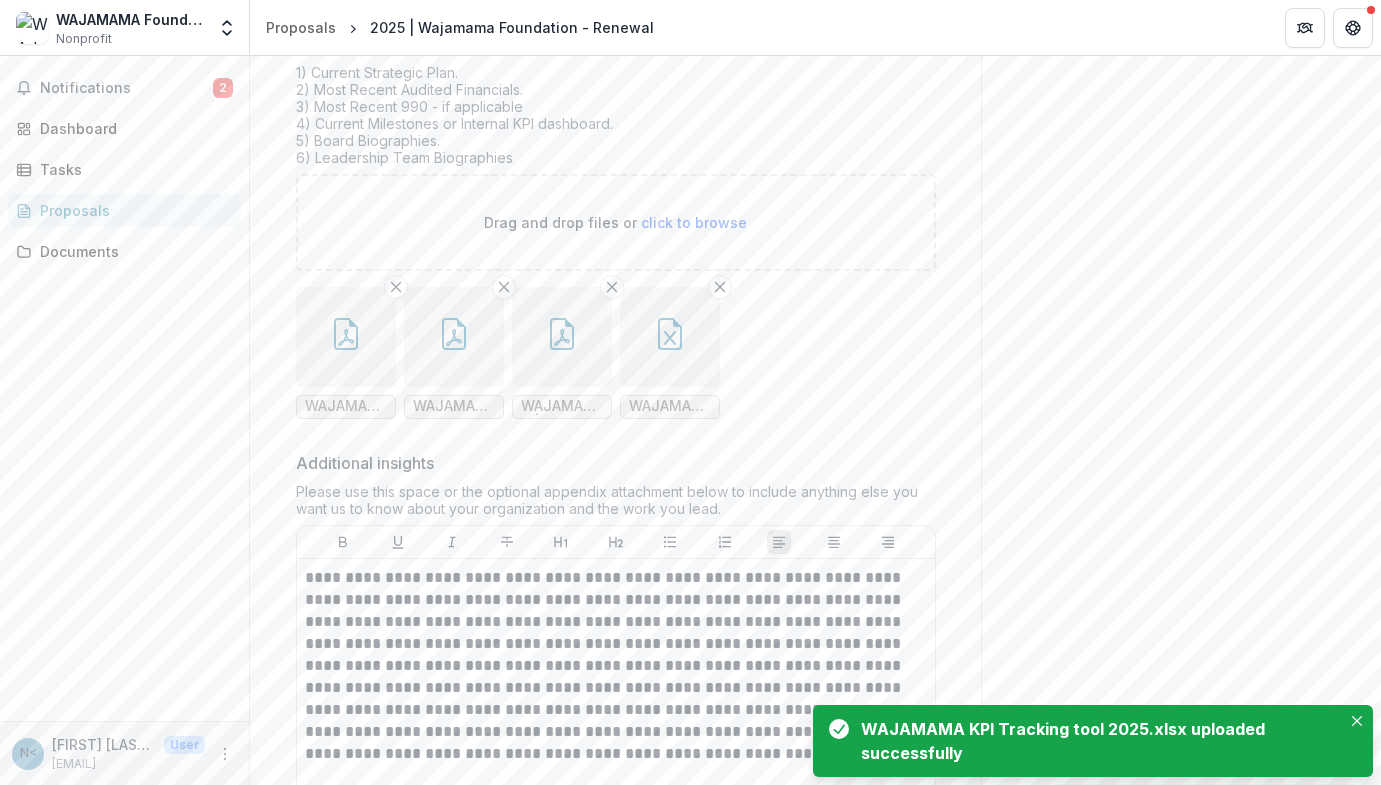 click at bounding box center [562, 337] 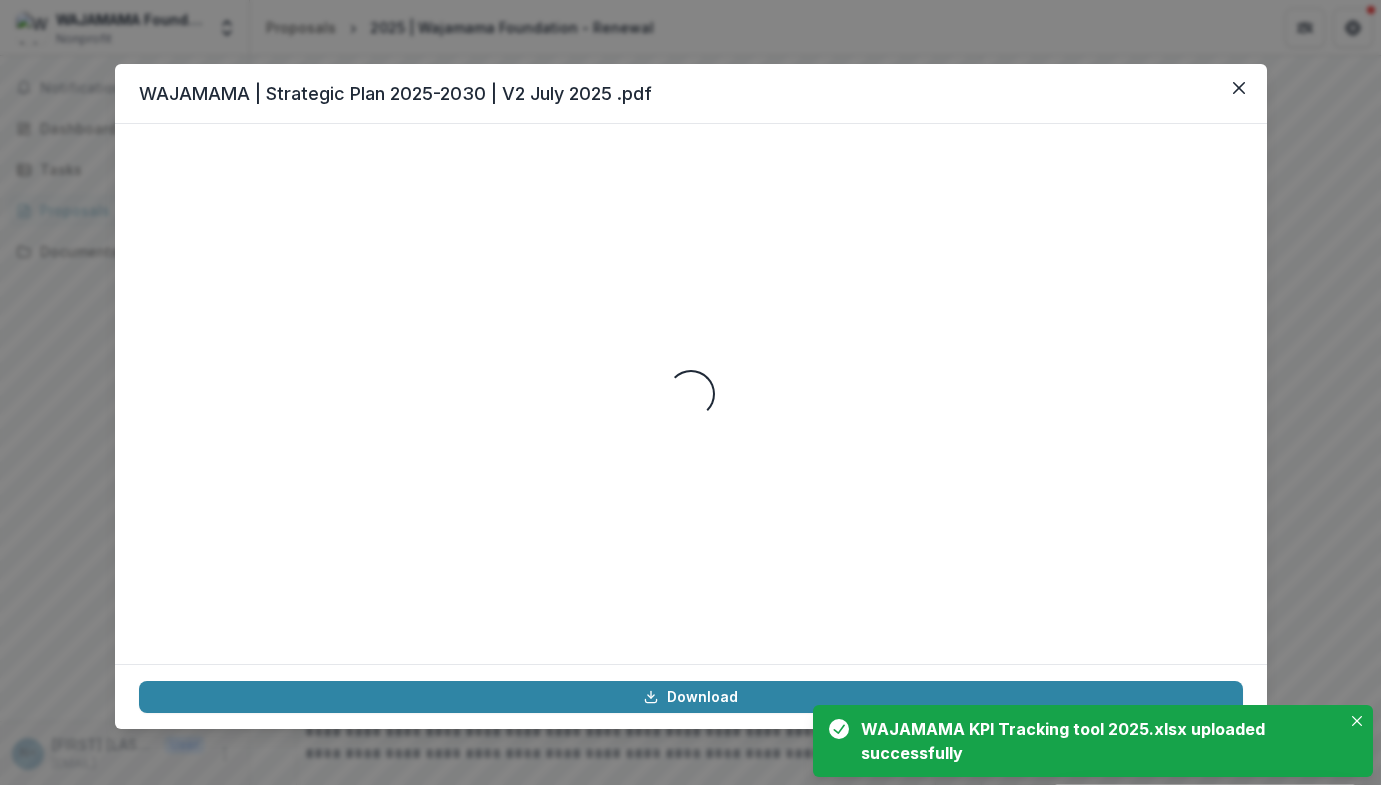 drag, startPoint x: 1249, startPoint y: 83, endPoint x: 1151, endPoint y: 100, distance: 99.46356 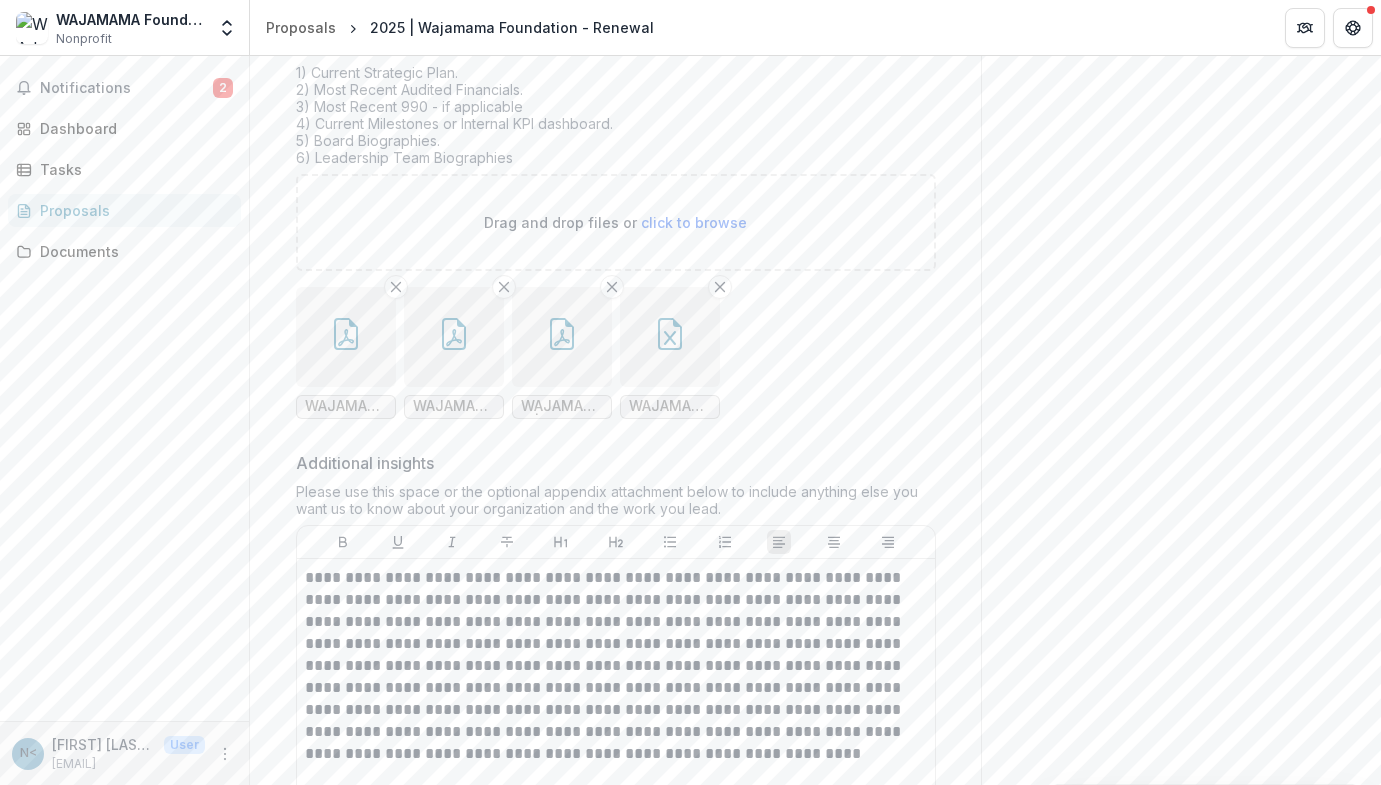 click 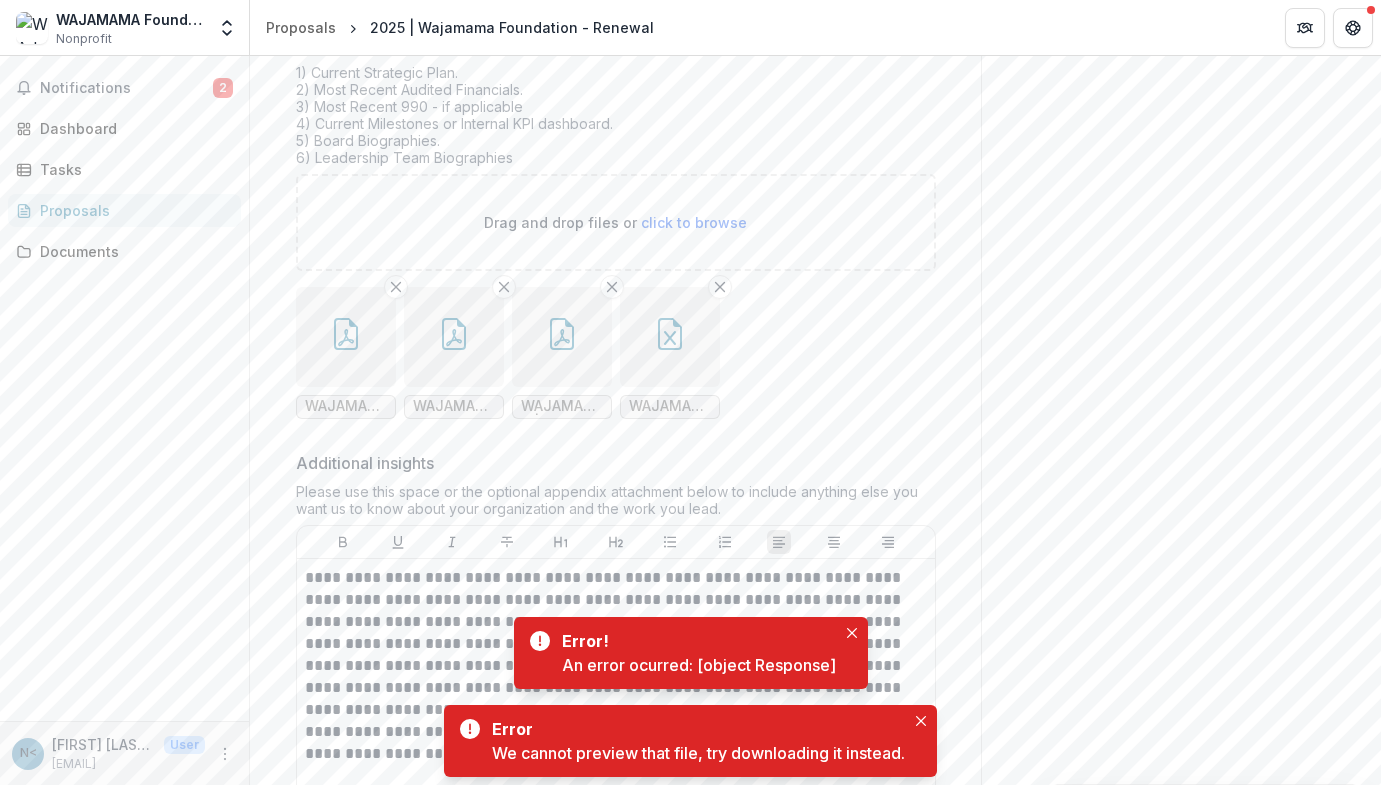 drag, startPoint x: 945, startPoint y: 283, endPoint x: 886, endPoint y: 281, distance: 59.03389 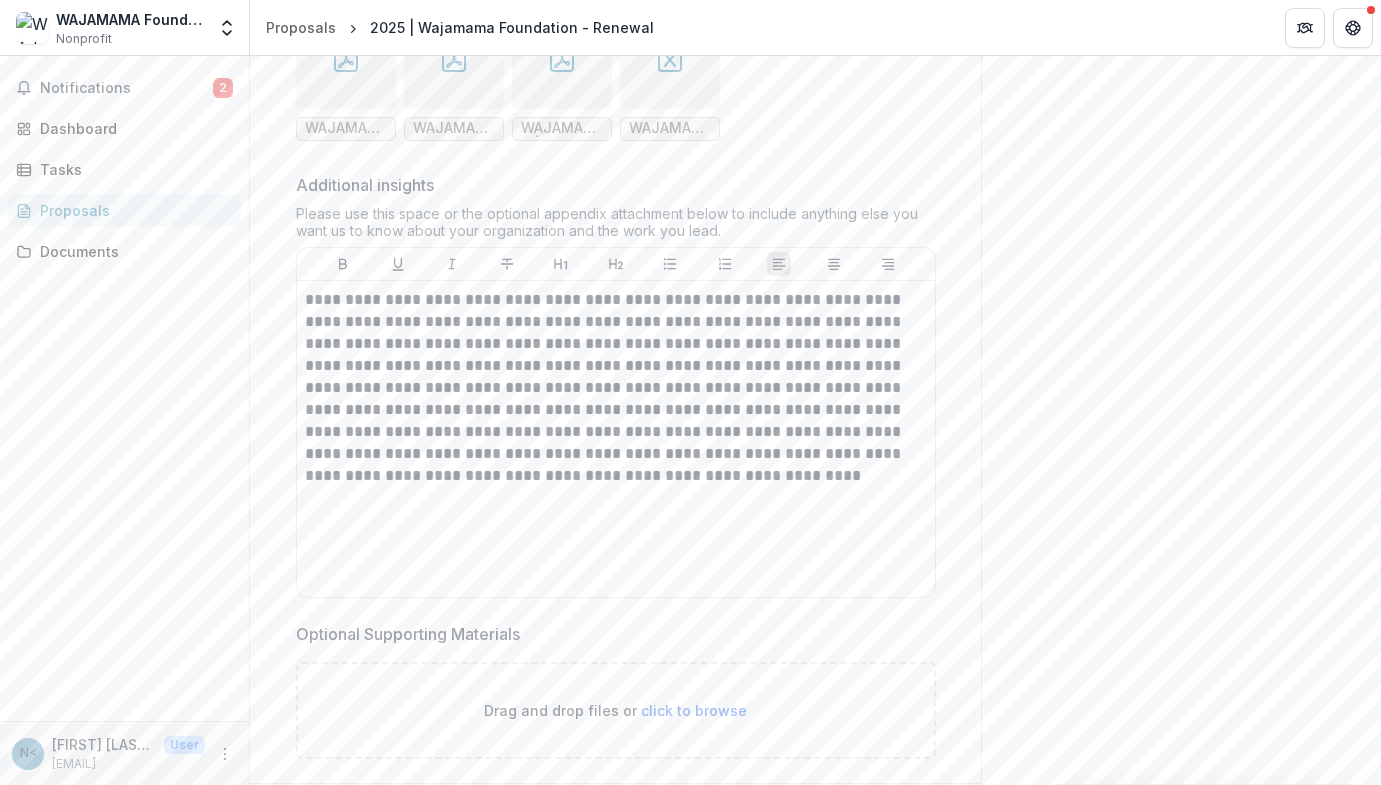 scroll, scrollTop: 15015, scrollLeft: 0, axis: vertical 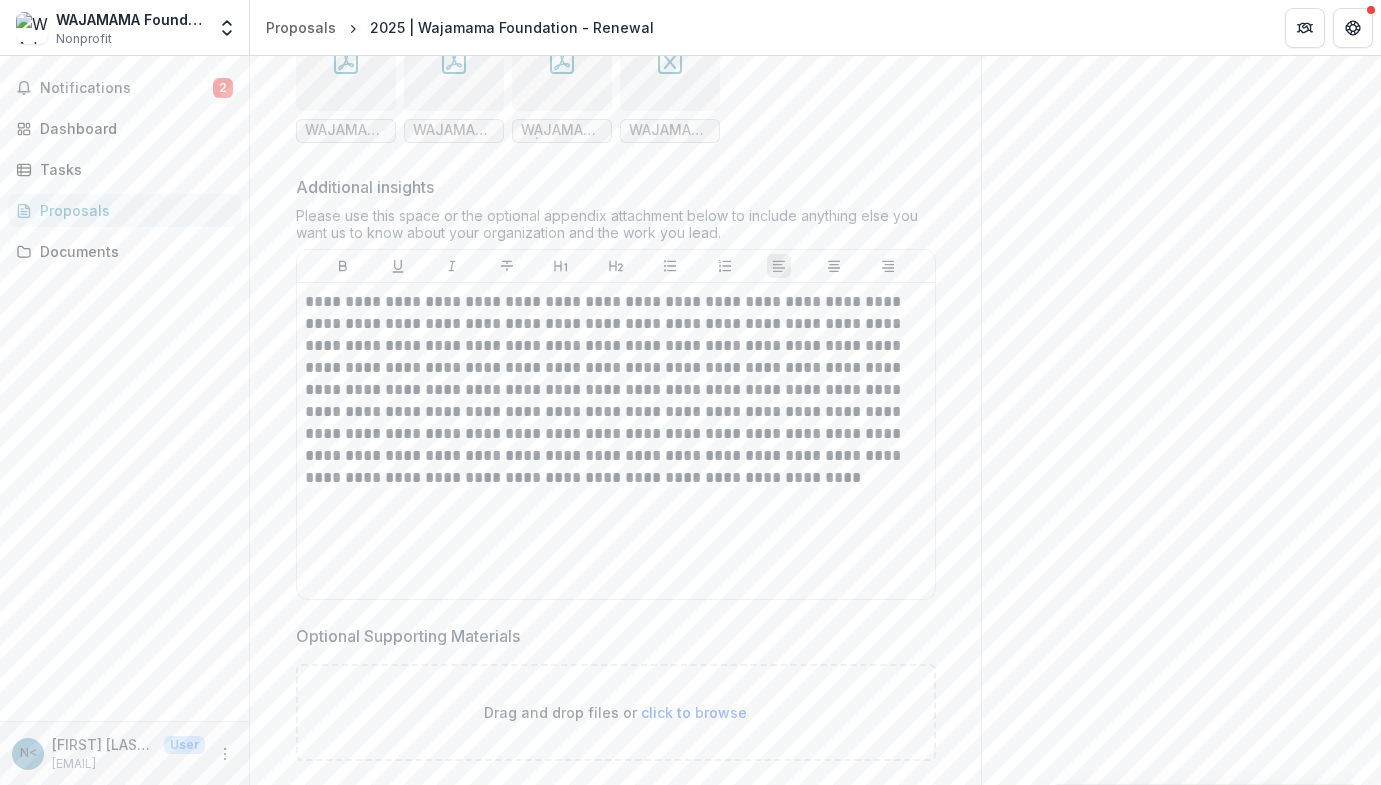 click on "Submit Response" at bounding box center [869, 818] 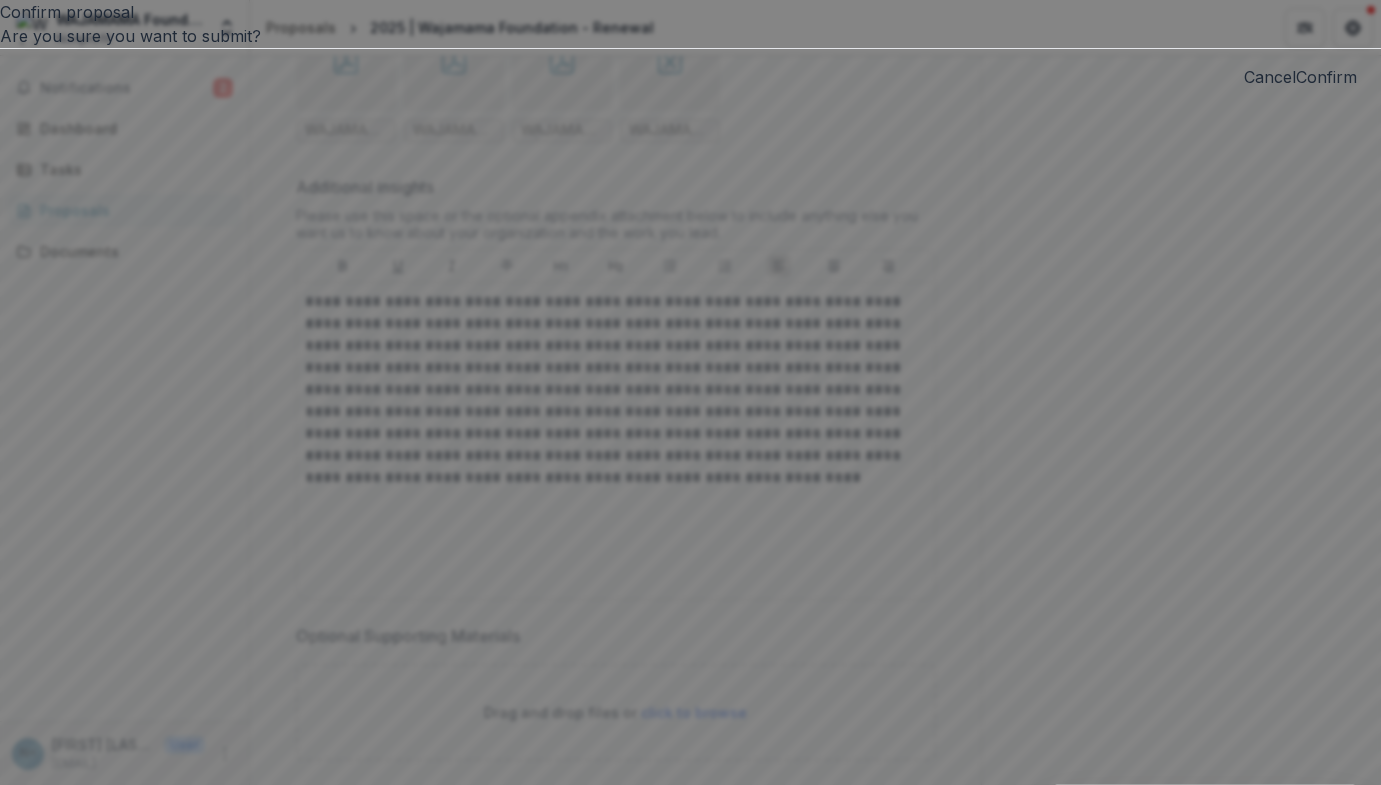 click on "Confirm" at bounding box center [1326, 77] 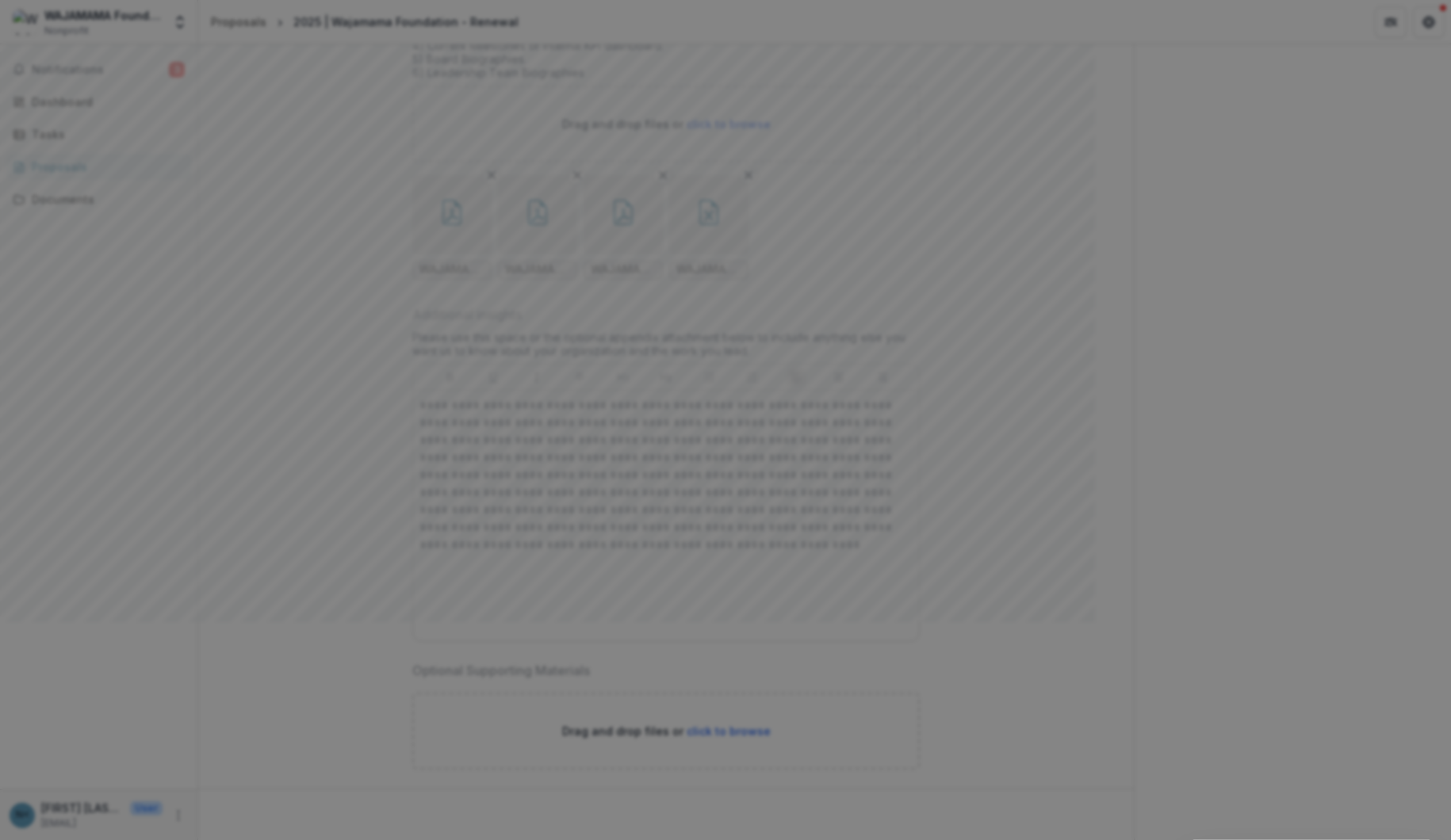 scroll, scrollTop: 0, scrollLeft: 0, axis: both 